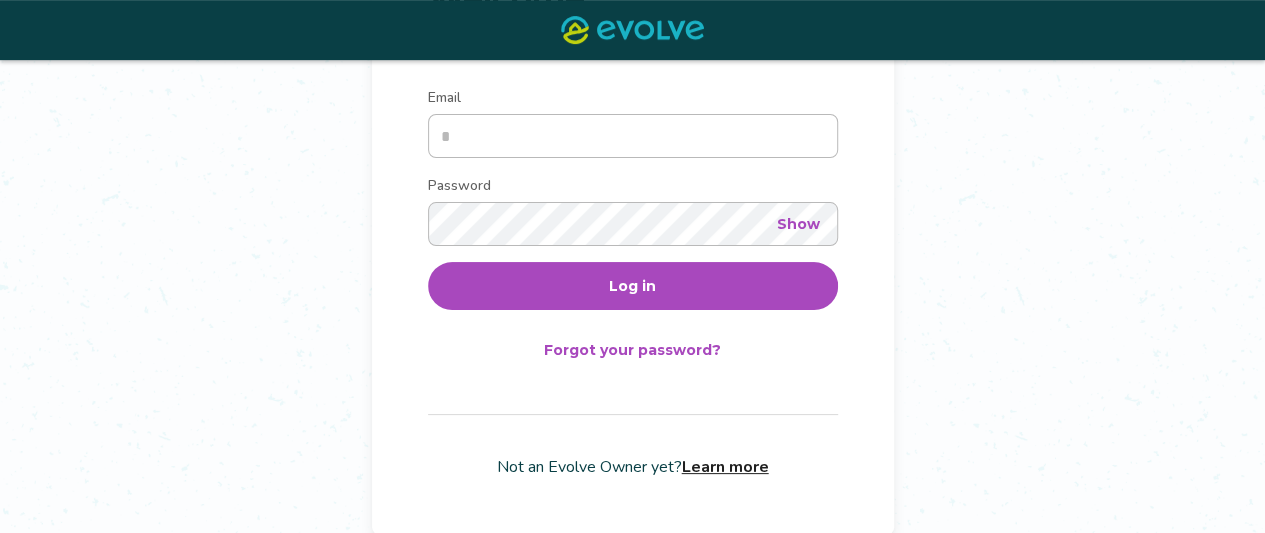 scroll, scrollTop: 289, scrollLeft: 0, axis: vertical 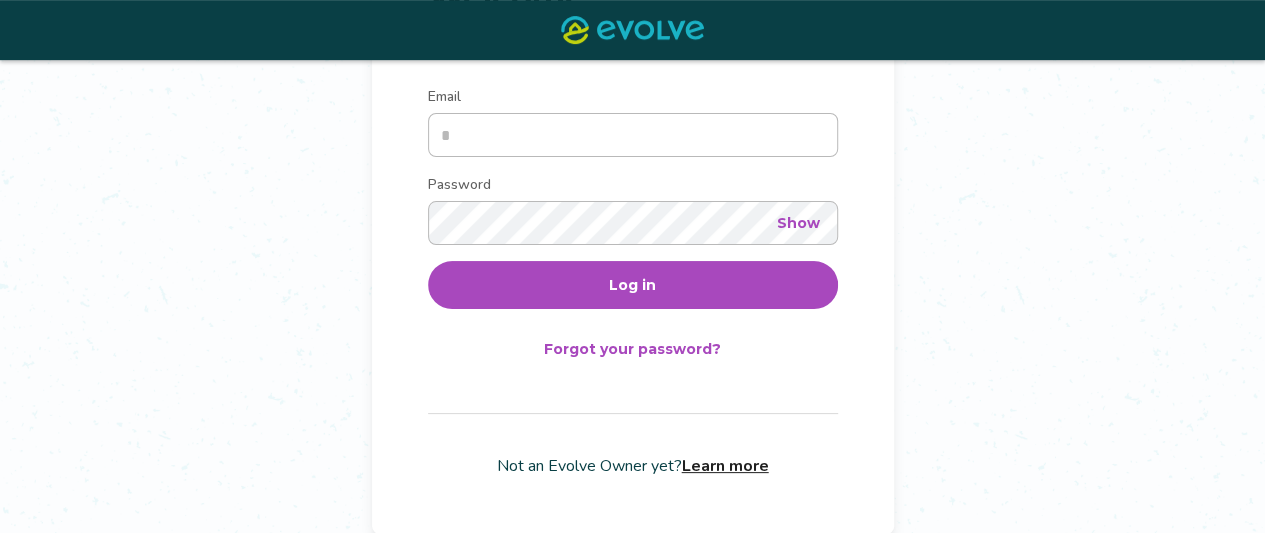 type on "**********" 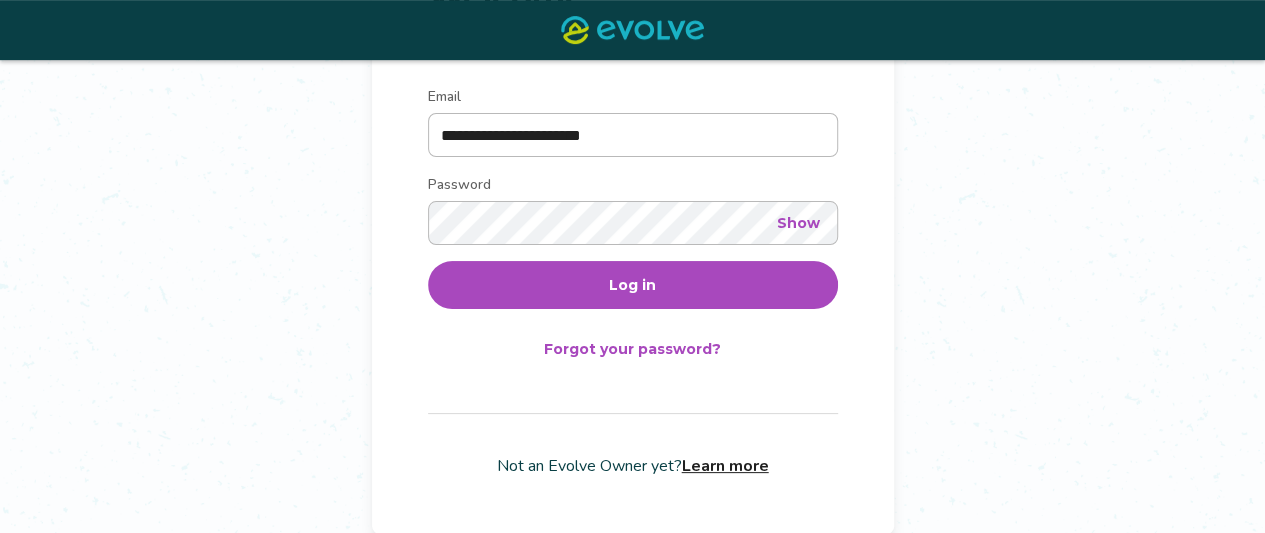 click on "Log in" at bounding box center (632, 285) 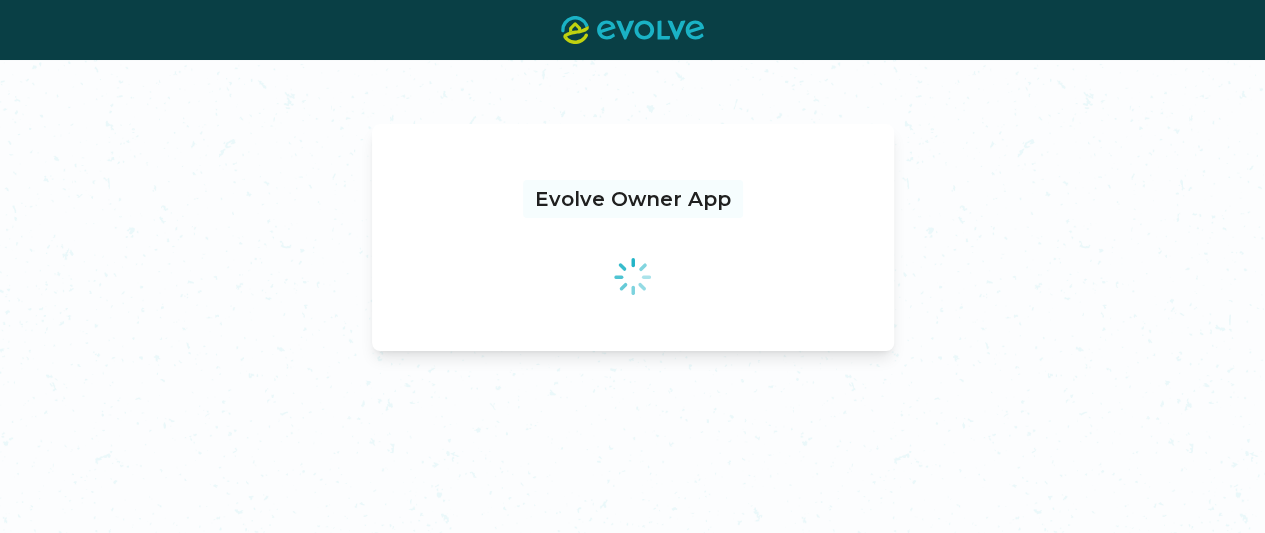 scroll, scrollTop: 0, scrollLeft: 0, axis: both 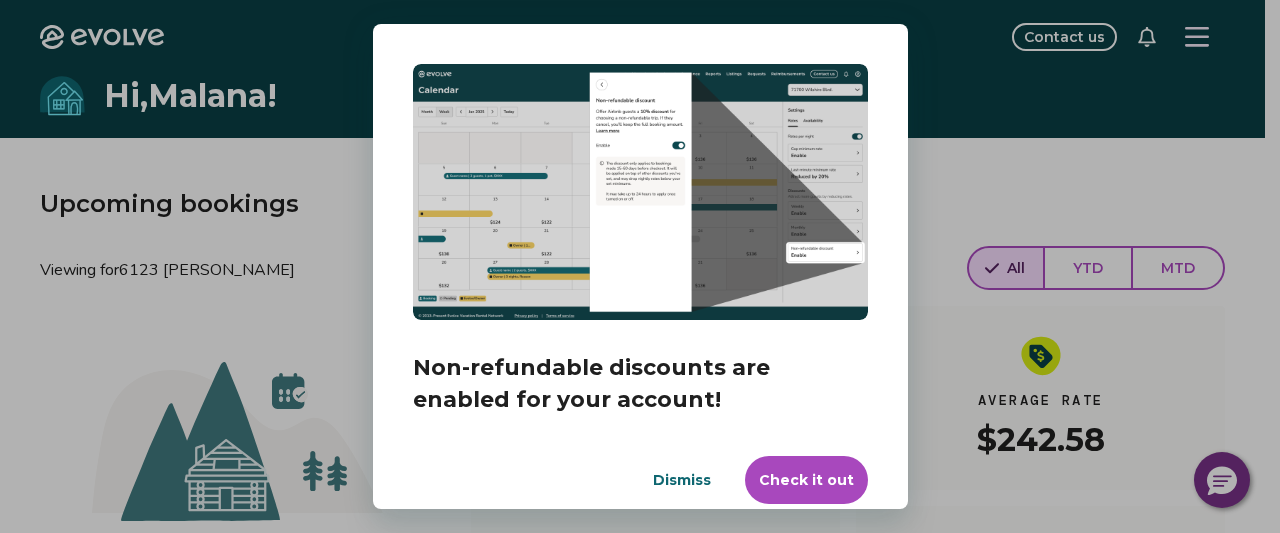click on "Check it out" at bounding box center [806, 480] 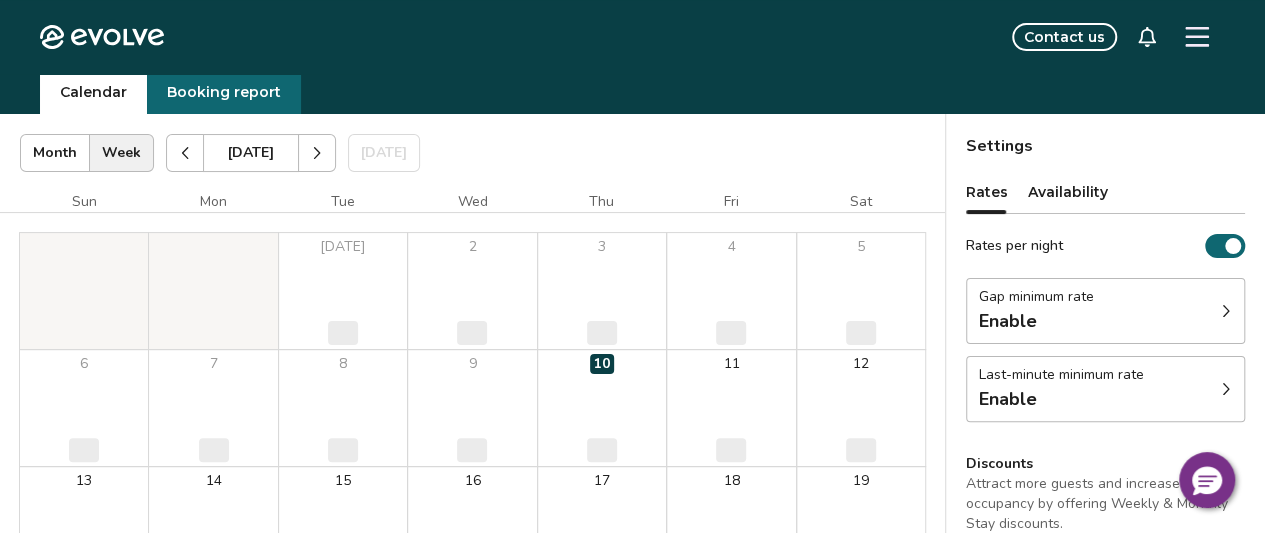 scroll, scrollTop: 100, scrollLeft: 0, axis: vertical 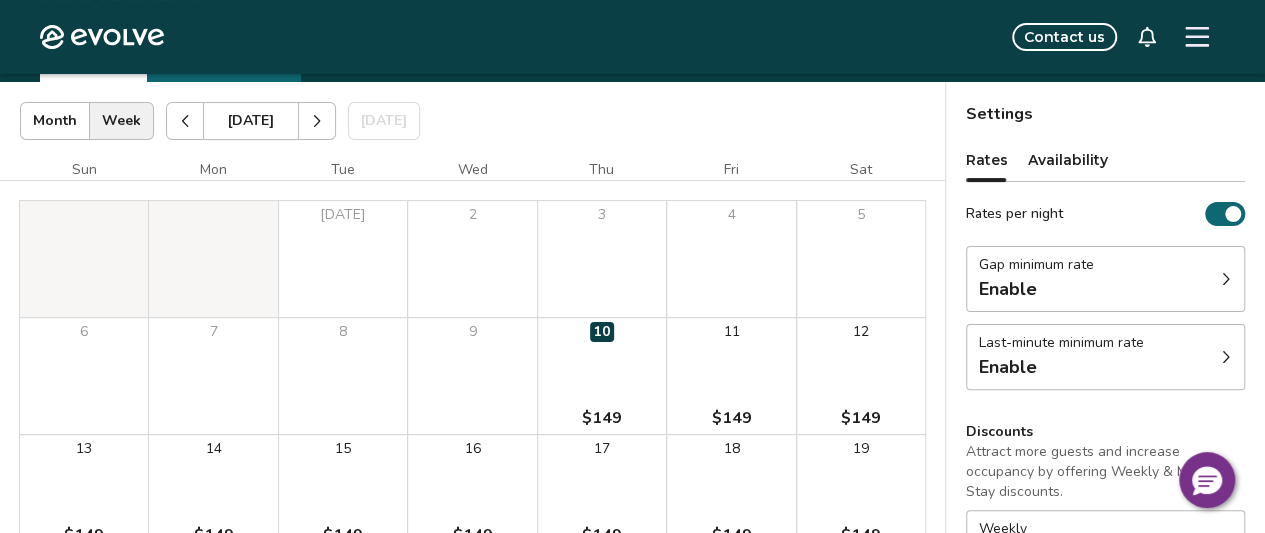 click 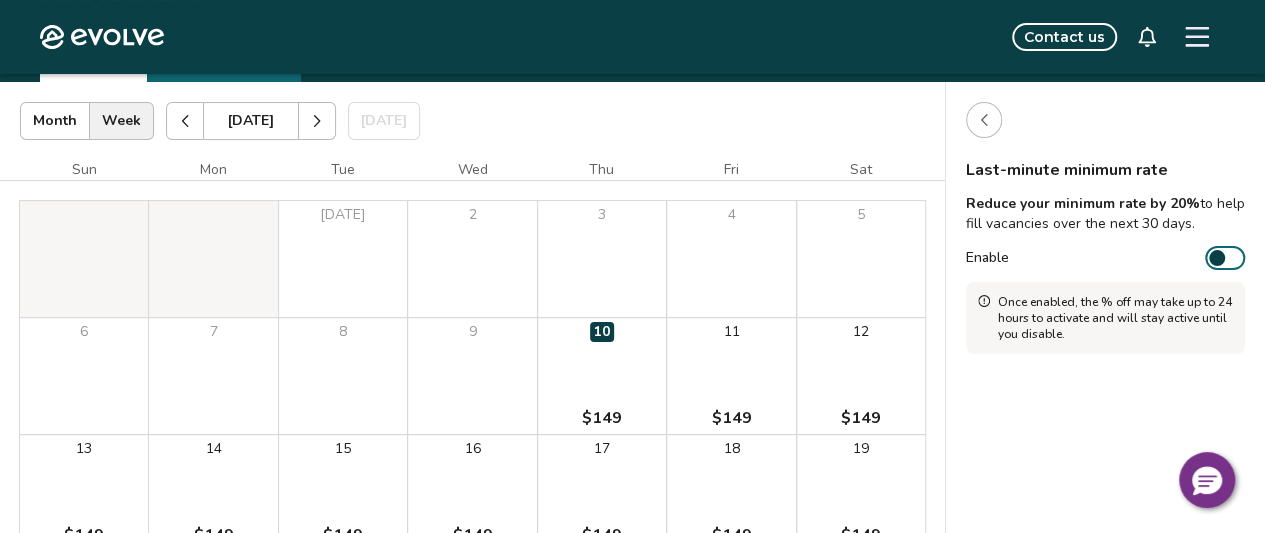 click at bounding box center (984, 120) 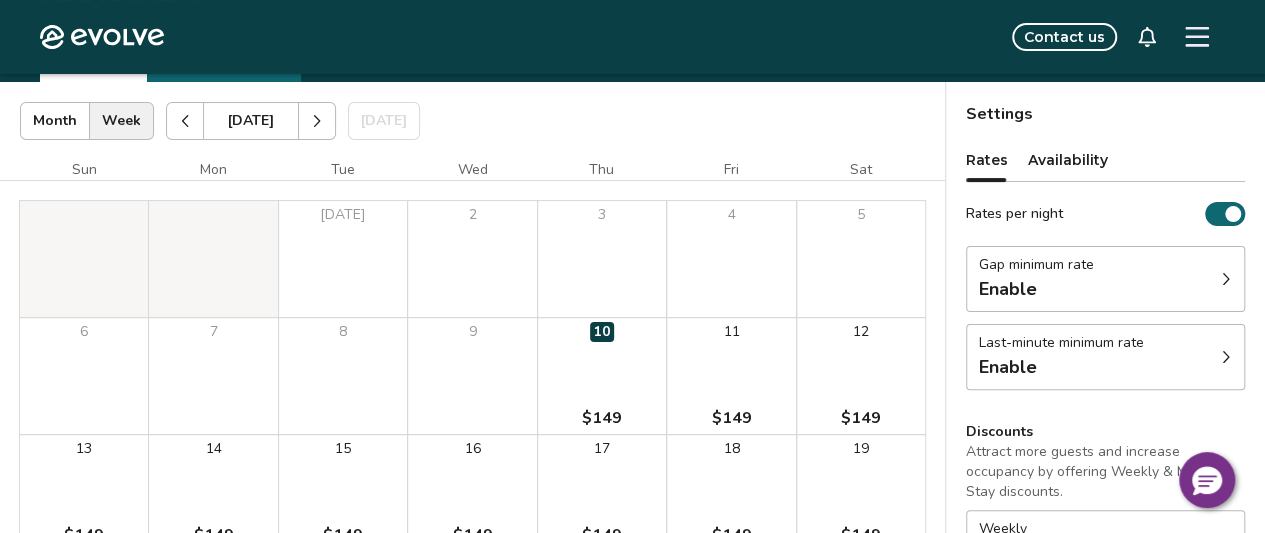 click 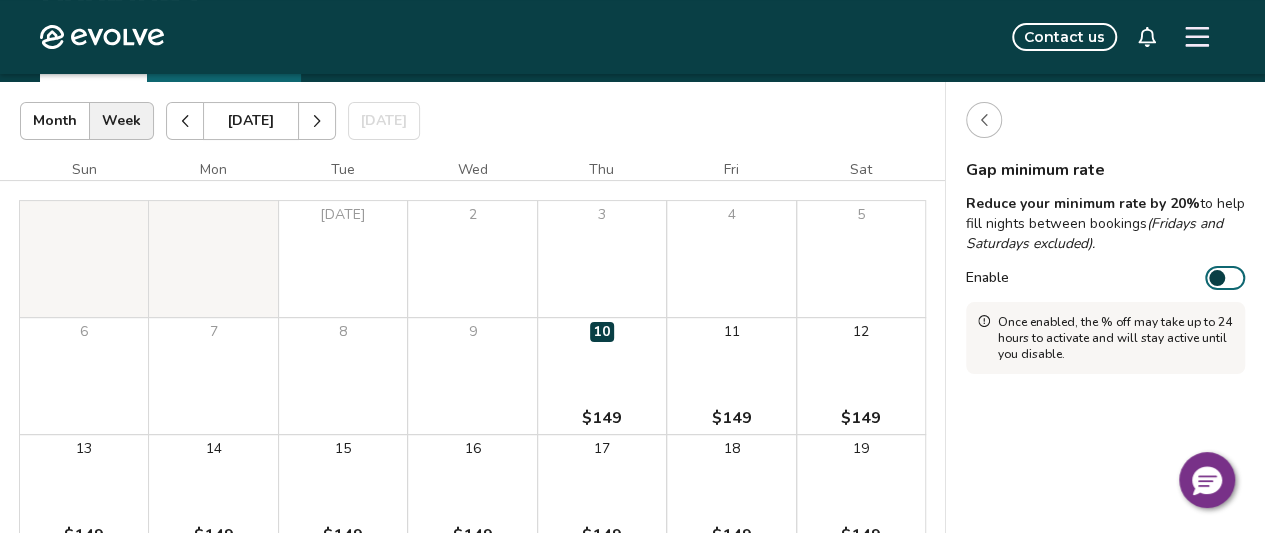 click at bounding box center (984, 120) 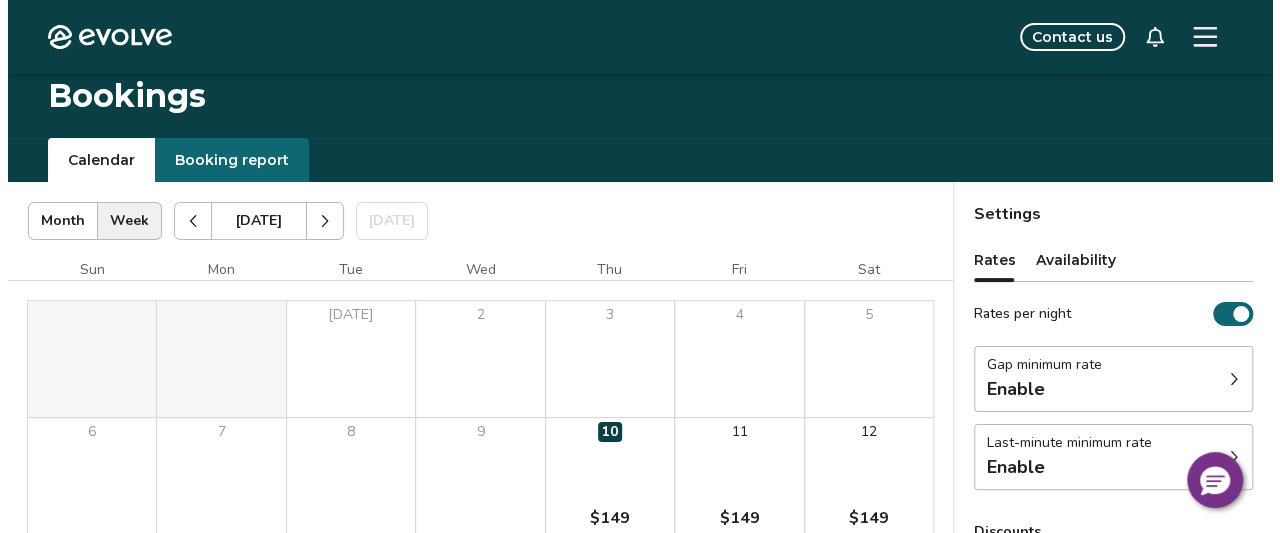 scroll, scrollTop: 100, scrollLeft: 0, axis: vertical 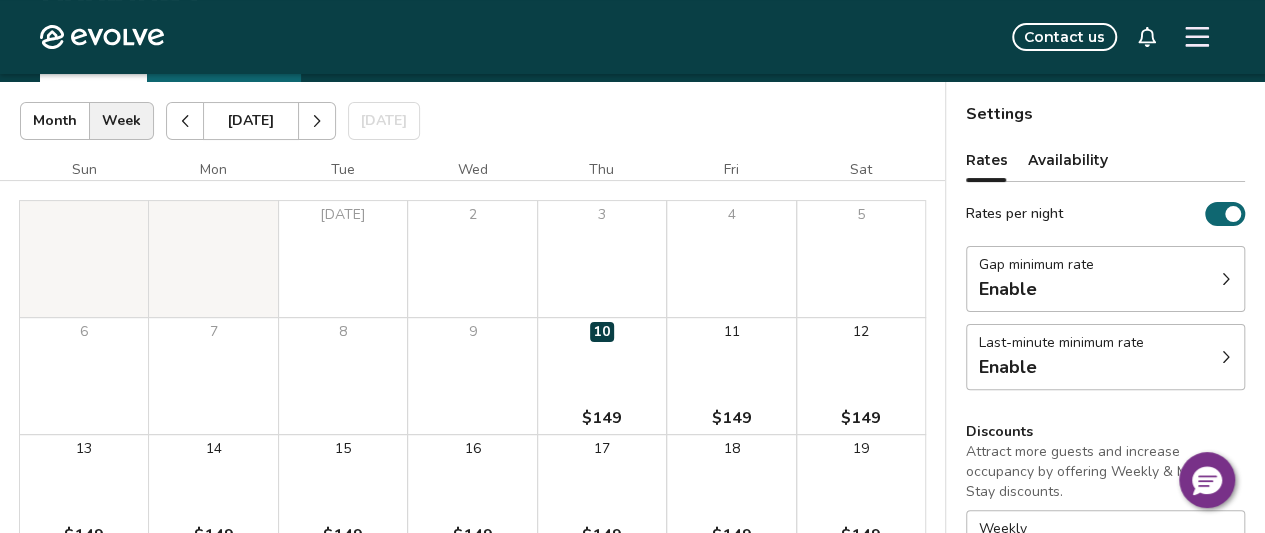 click at bounding box center [317, 121] 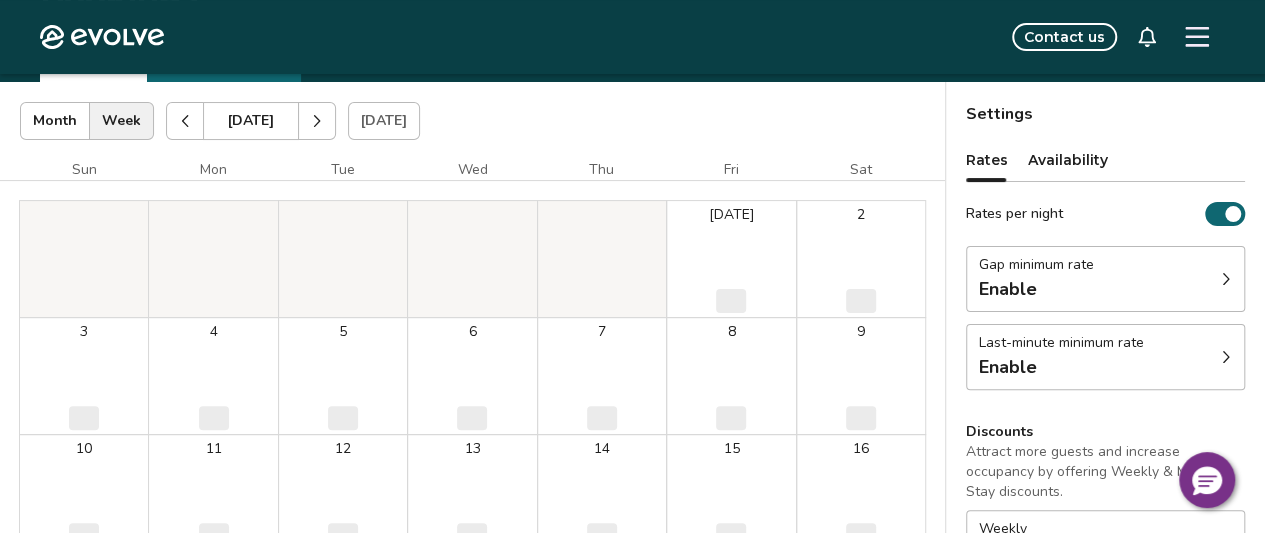click on "Aug 1 ‌" at bounding box center (731, 259) 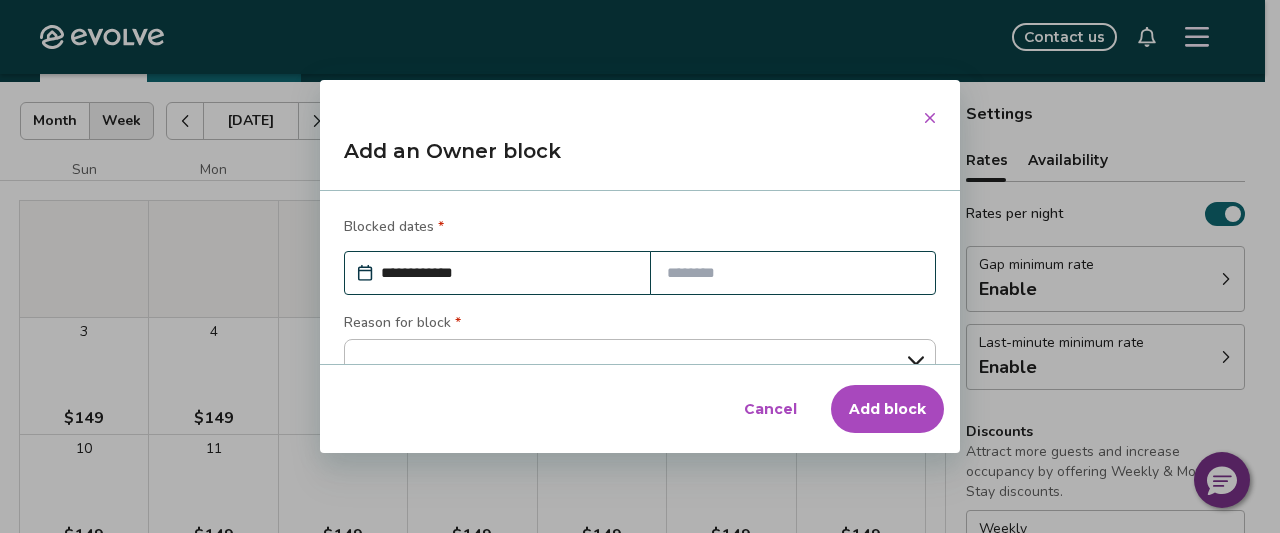 scroll, scrollTop: 18, scrollLeft: 0, axis: vertical 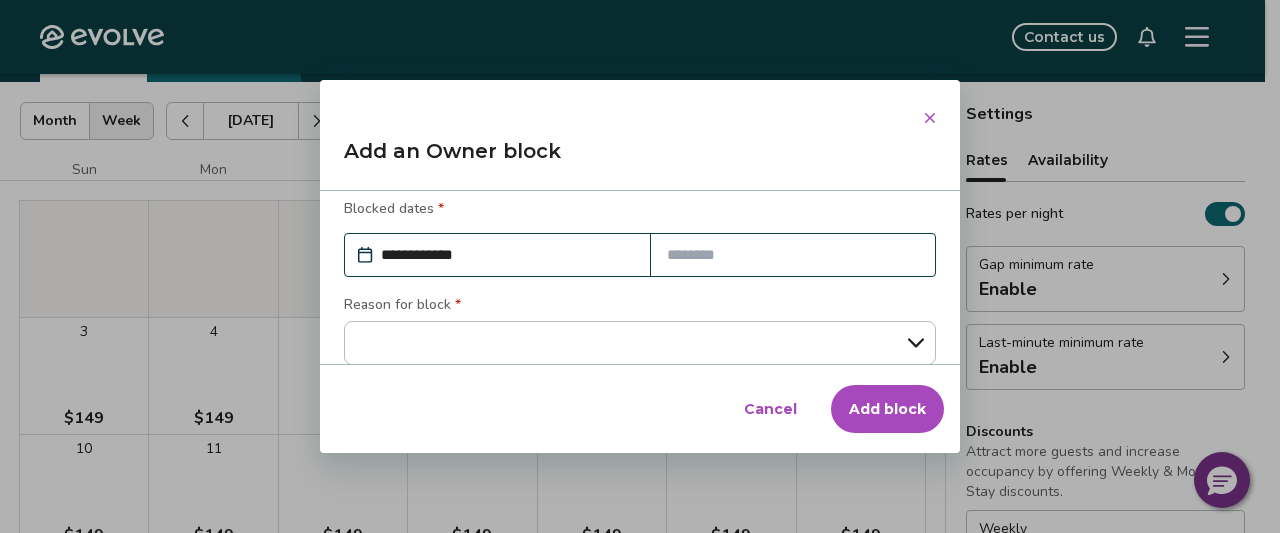 click at bounding box center (793, 255) 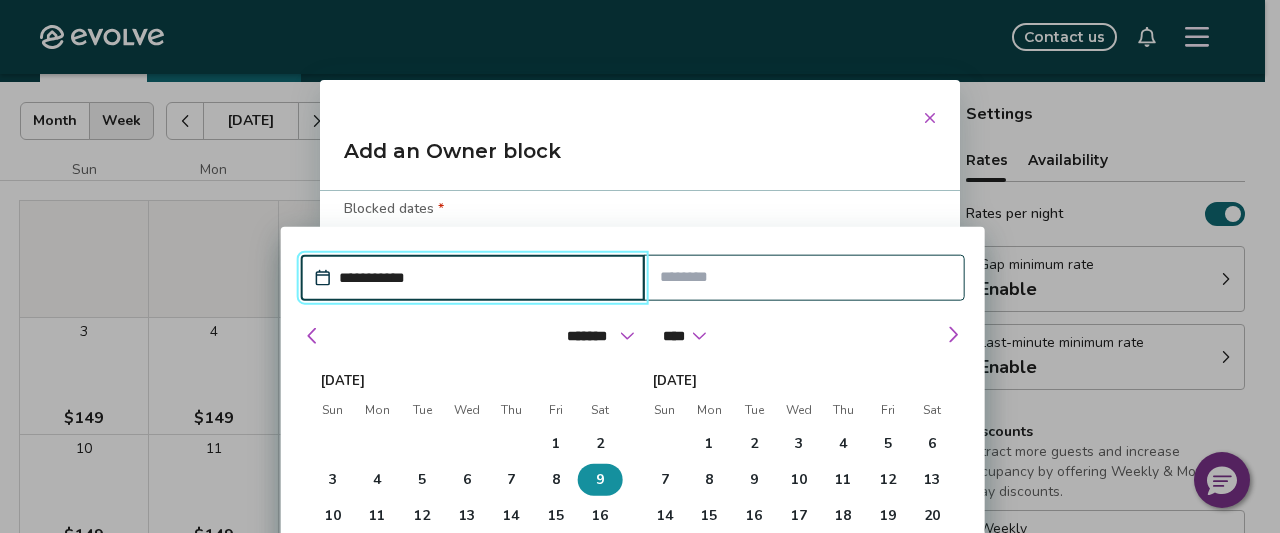 click on "9" at bounding box center (600, 480) 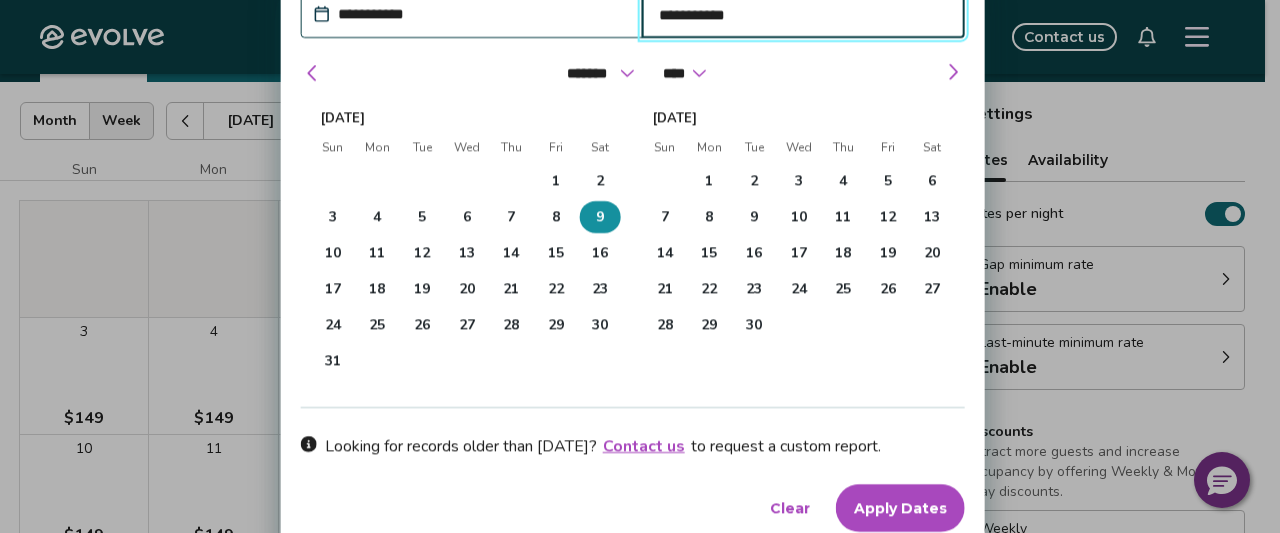 scroll, scrollTop: 318, scrollLeft: 0, axis: vertical 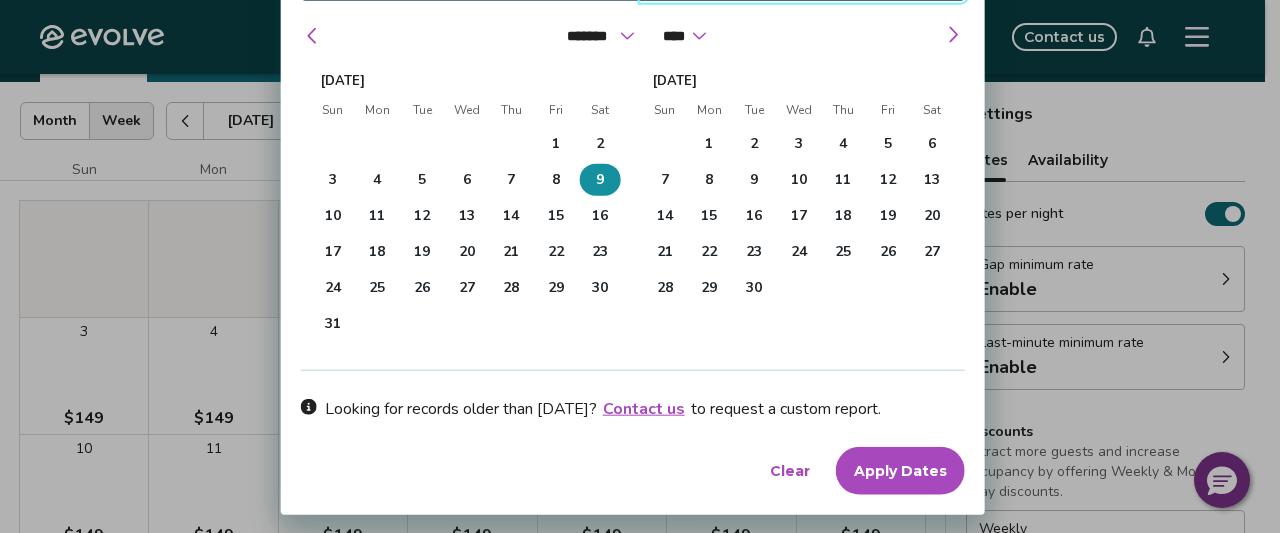 click on "Clear" at bounding box center (790, 471) 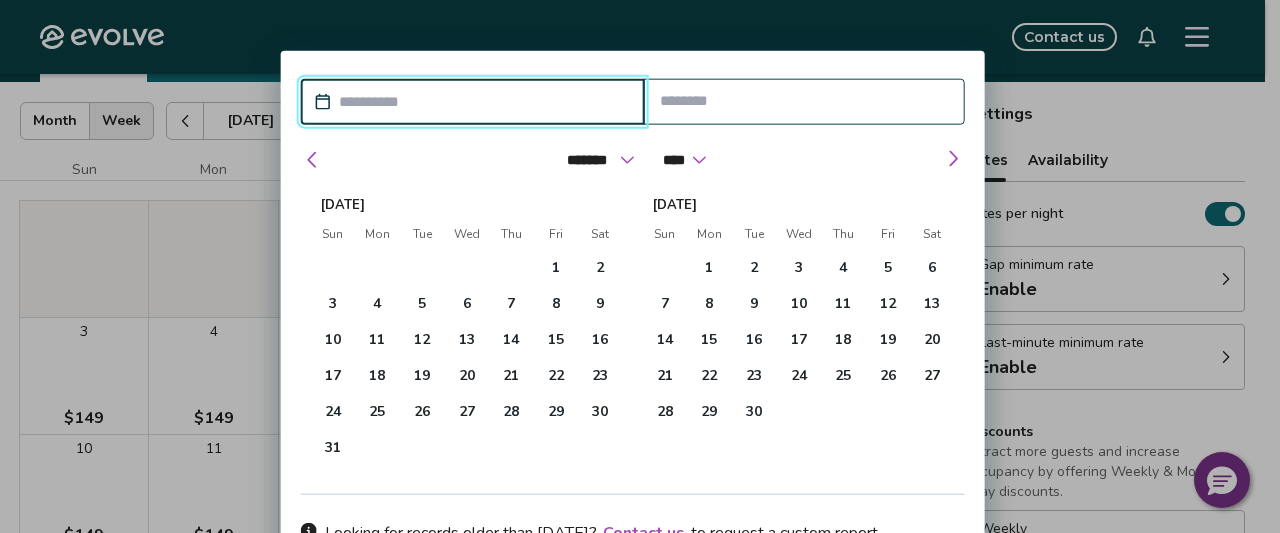 scroll, scrollTop: 194, scrollLeft: 0, axis: vertical 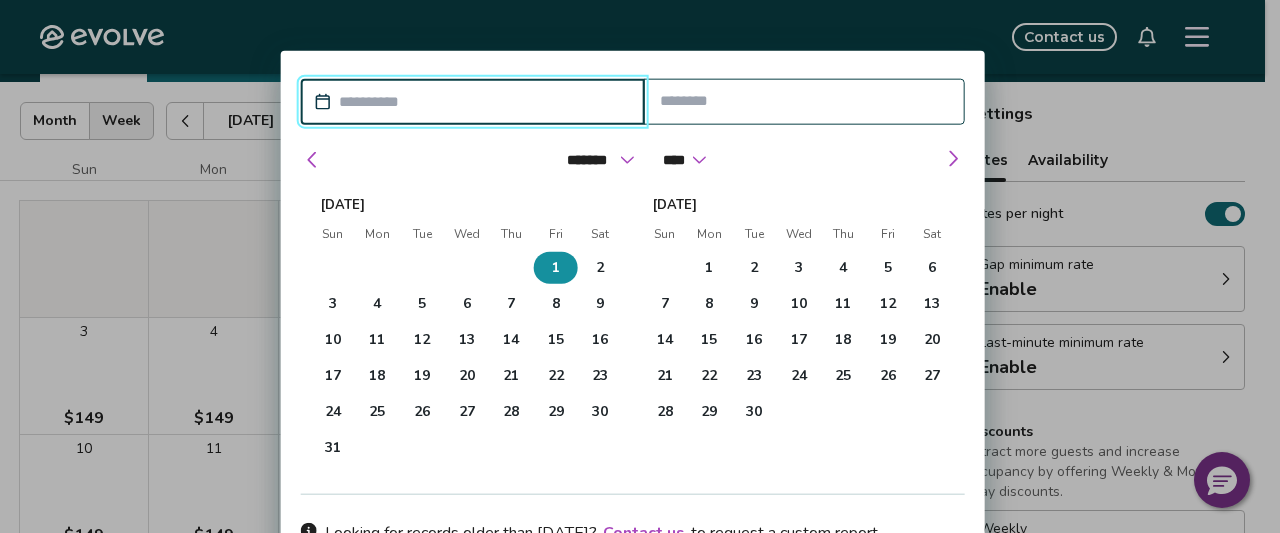 click on "1" at bounding box center (556, 268) 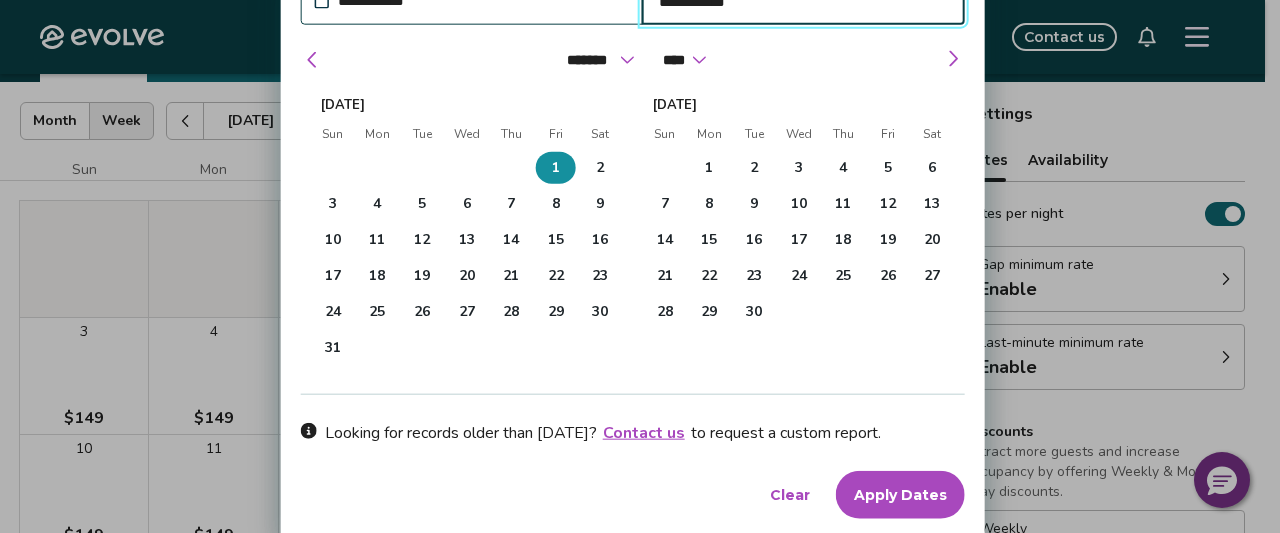 scroll, scrollTop: 318, scrollLeft: 0, axis: vertical 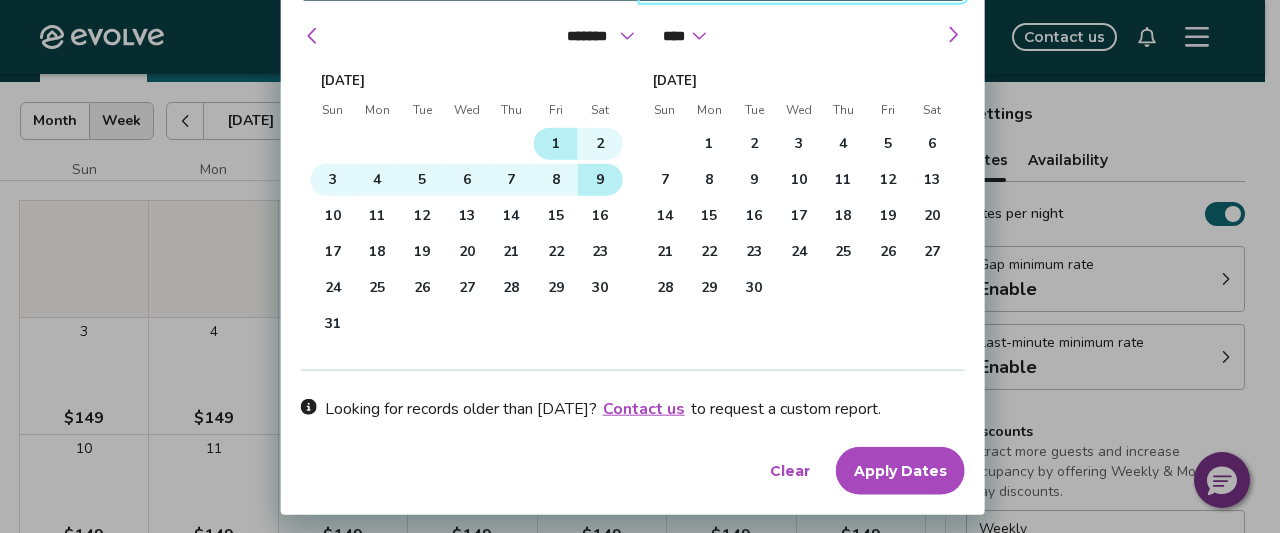 click on "9" at bounding box center (600, 180) 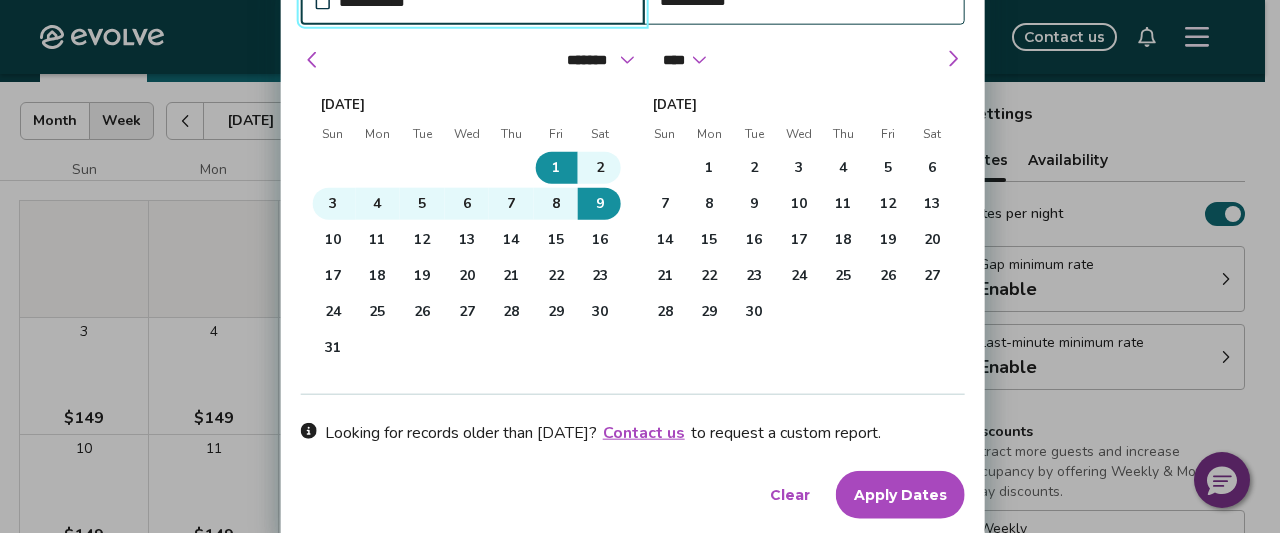 type on "*" 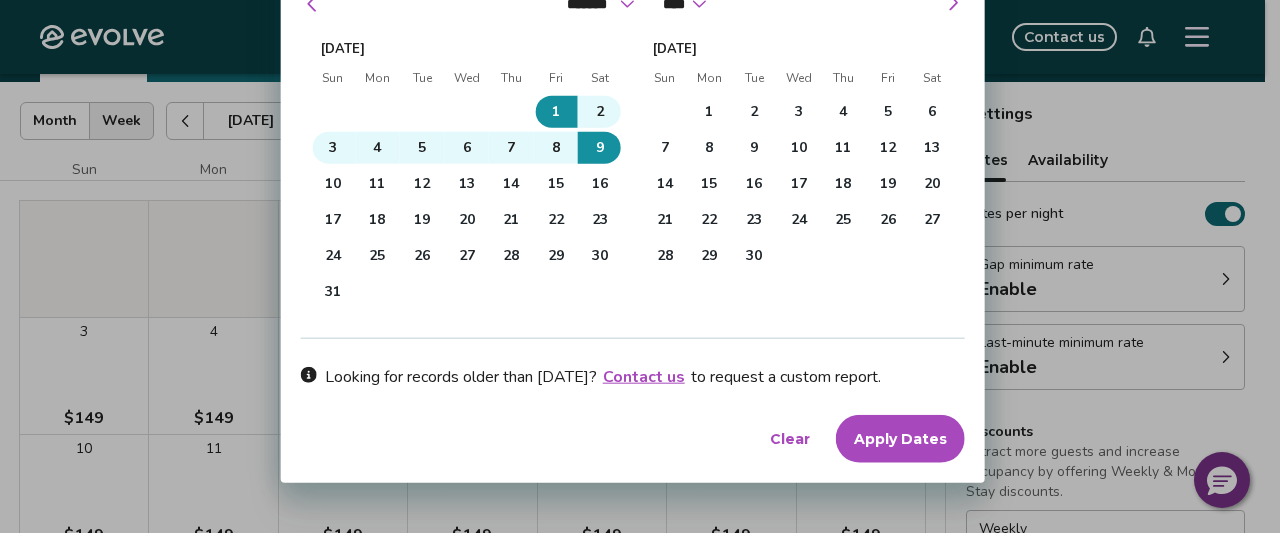 click on "Apply Dates" at bounding box center [900, 439] 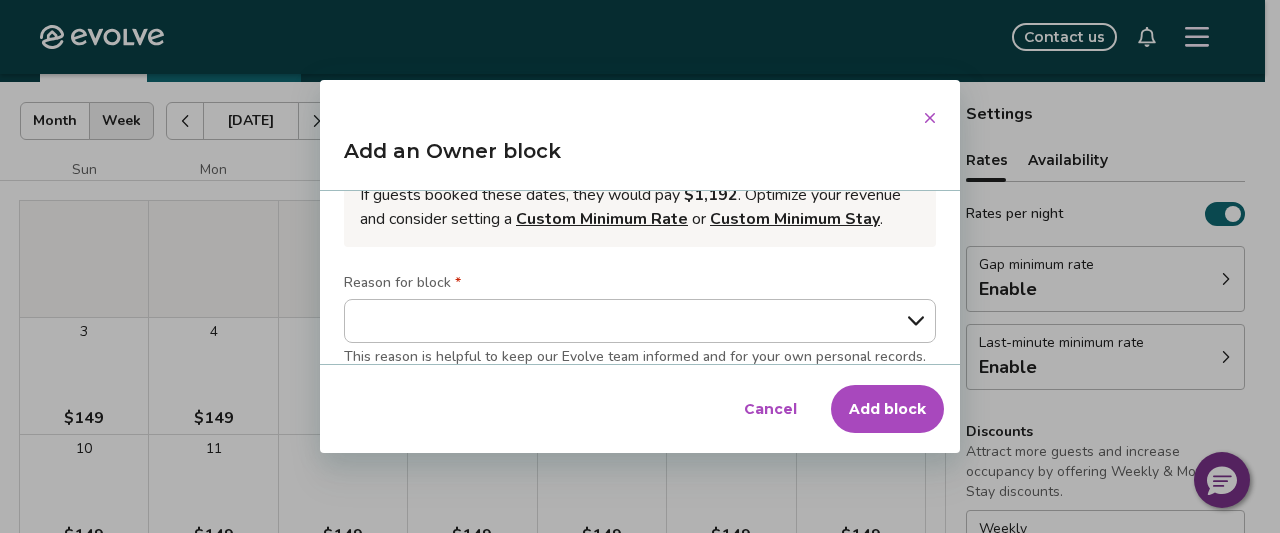 scroll, scrollTop: 200, scrollLeft: 0, axis: vertical 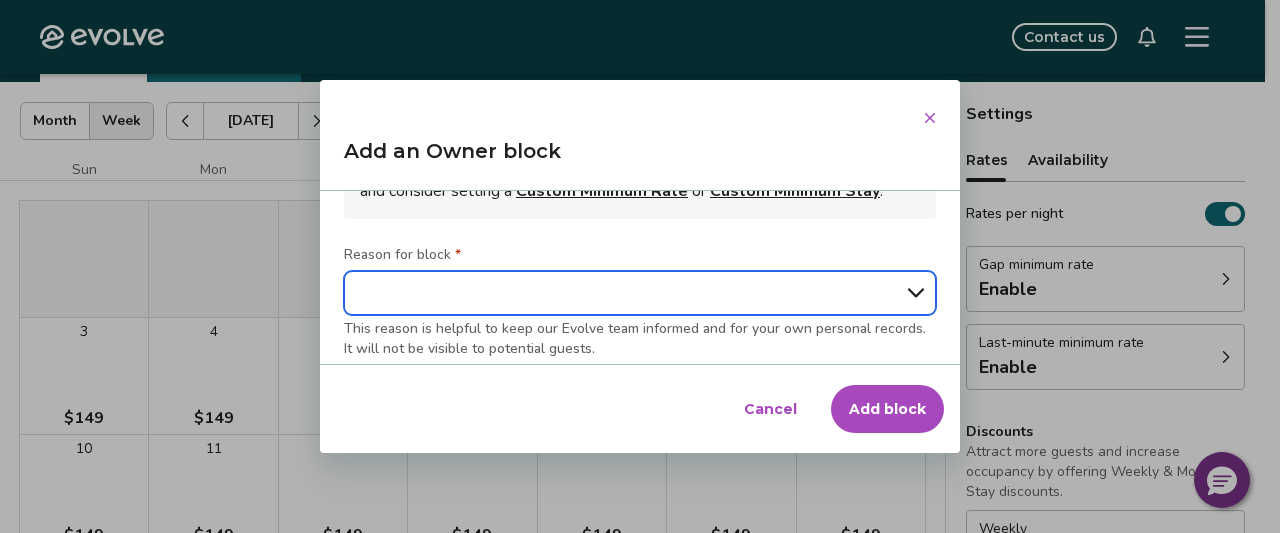 click on "**********" at bounding box center (640, 293) 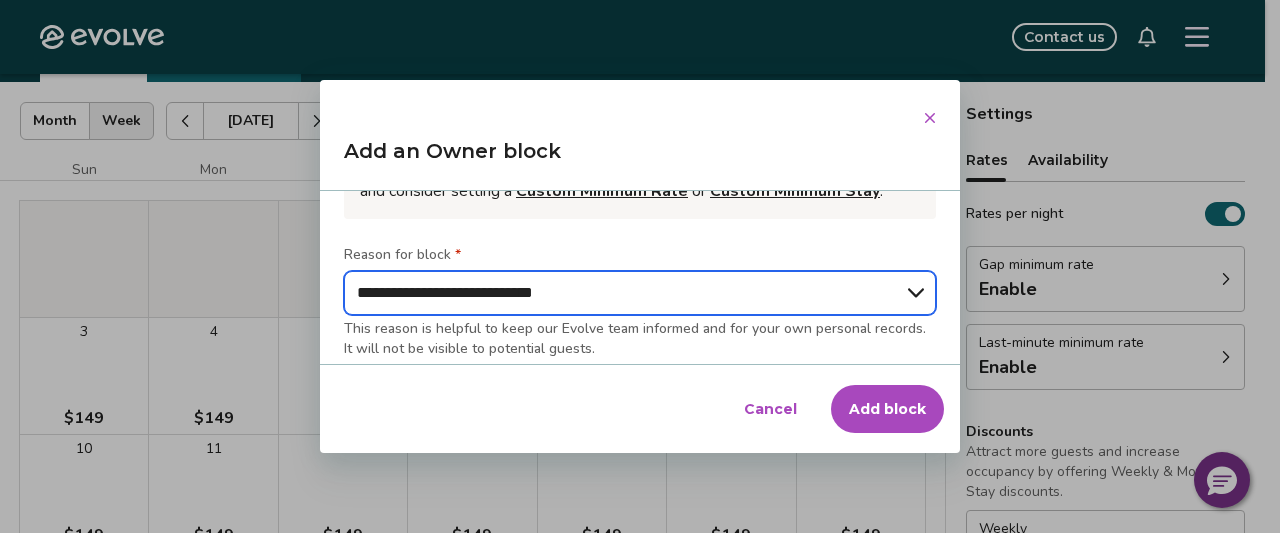 click on "**********" at bounding box center (640, 293) 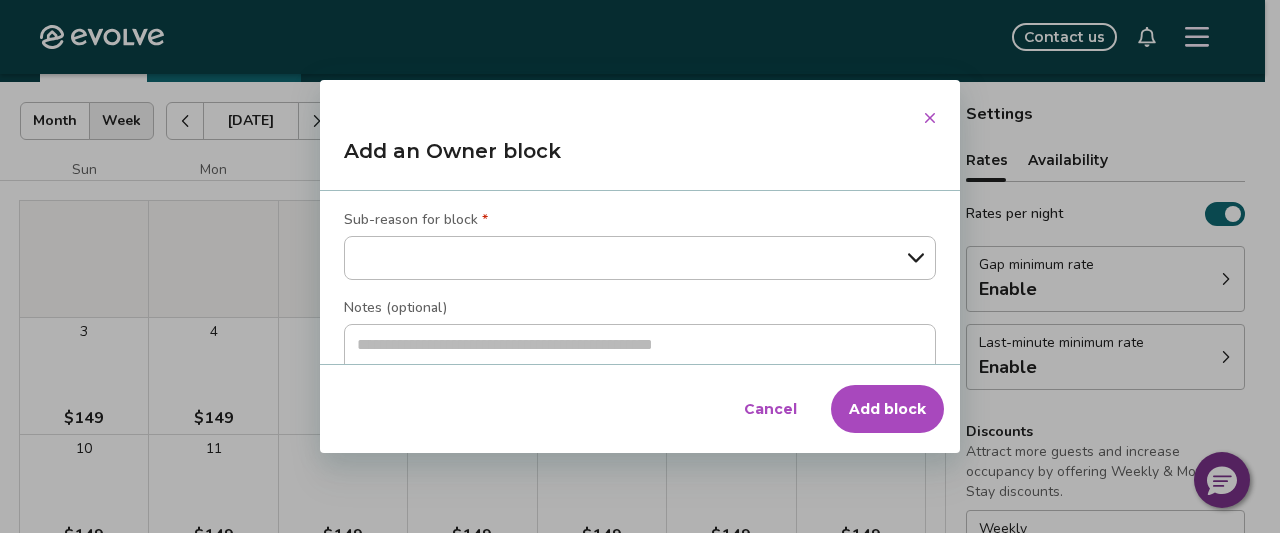 scroll, scrollTop: 400, scrollLeft: 0, axis: vertical 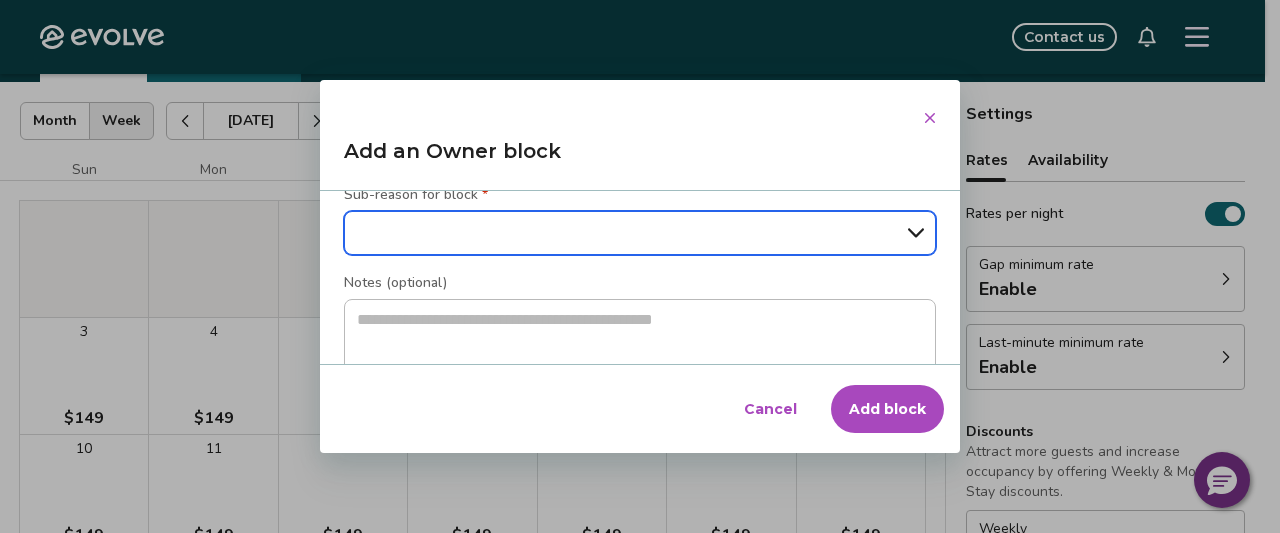 click on "**********" at bounding box center [640, 233] 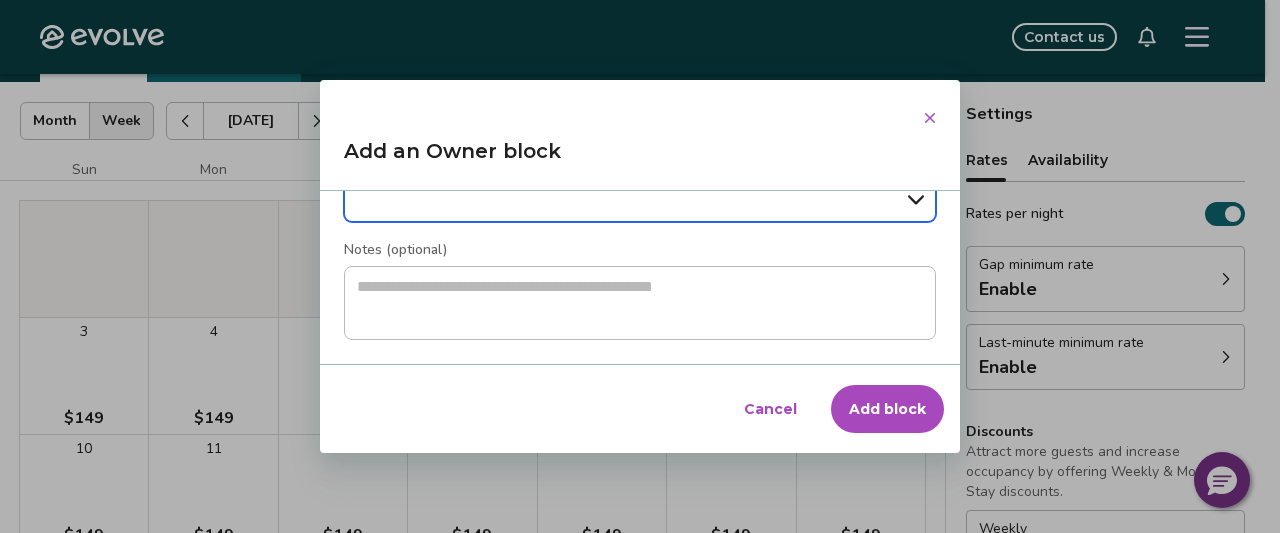scroll, scrollTop: 456, scrollLeft: 0, axis: vertical 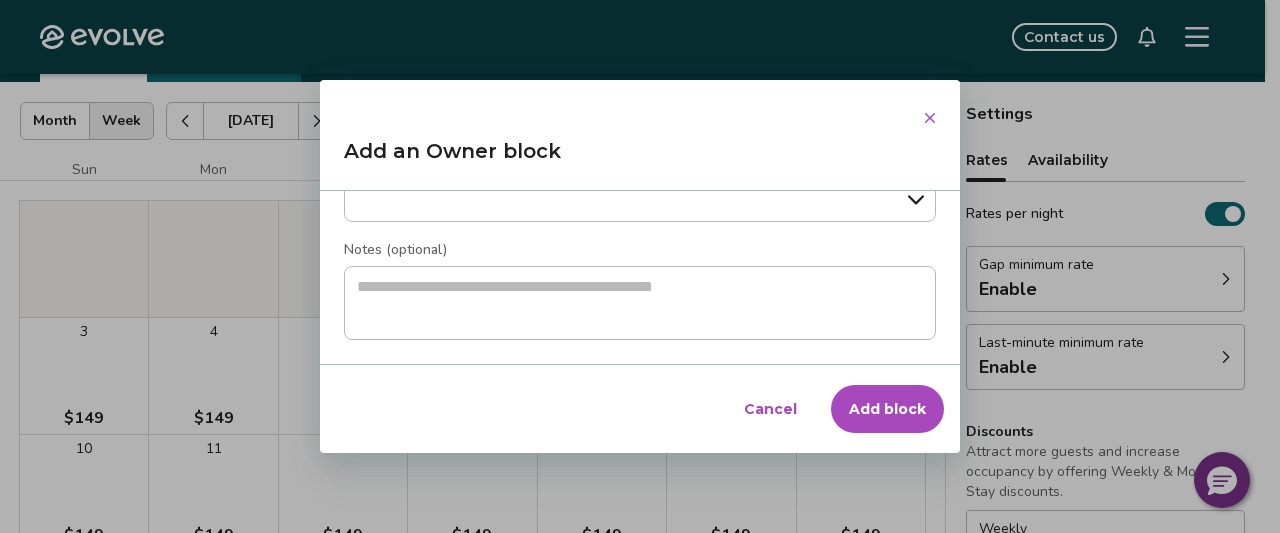 click on "Add block" at bounding box center [887, 409] 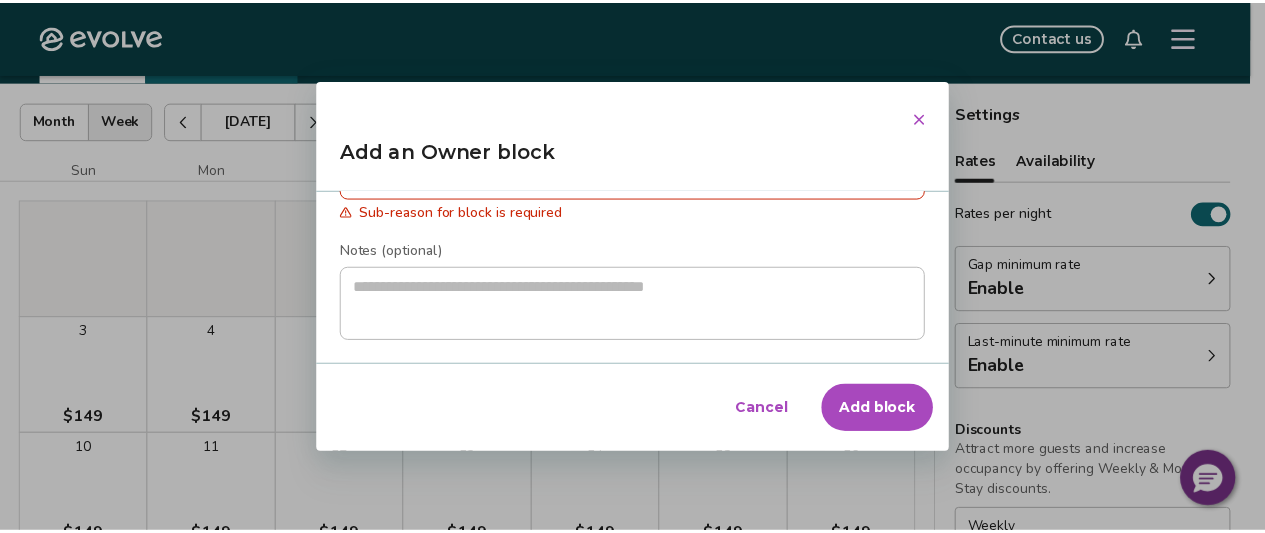 scroll, scrollTop: 356, scrollLeft: 0, axis: vertical 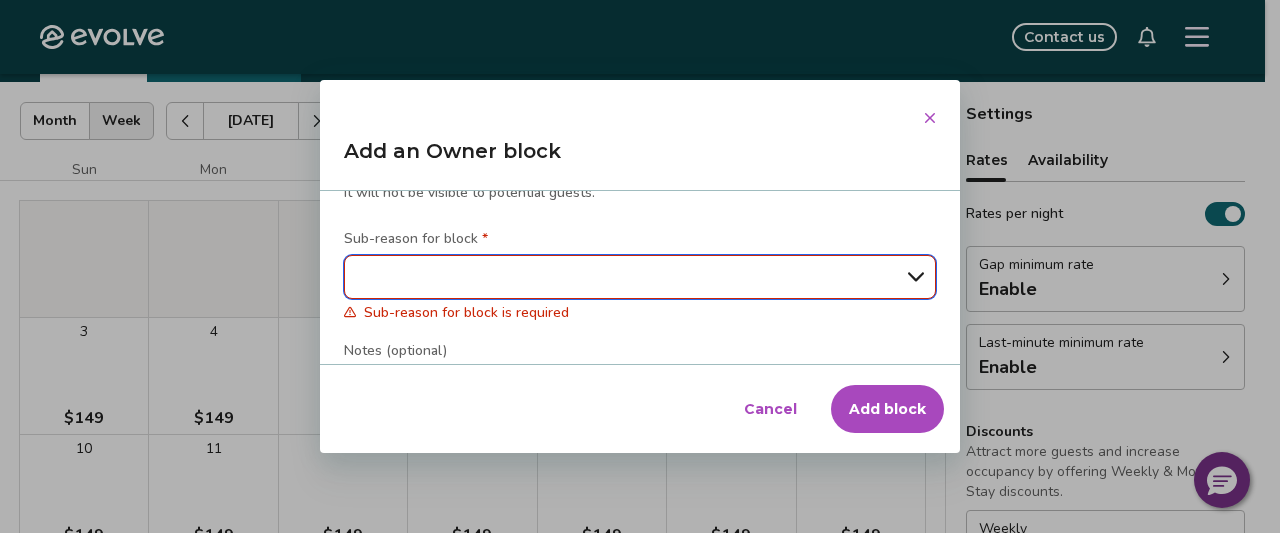 click on "**********" at bounding box center [640, 277] 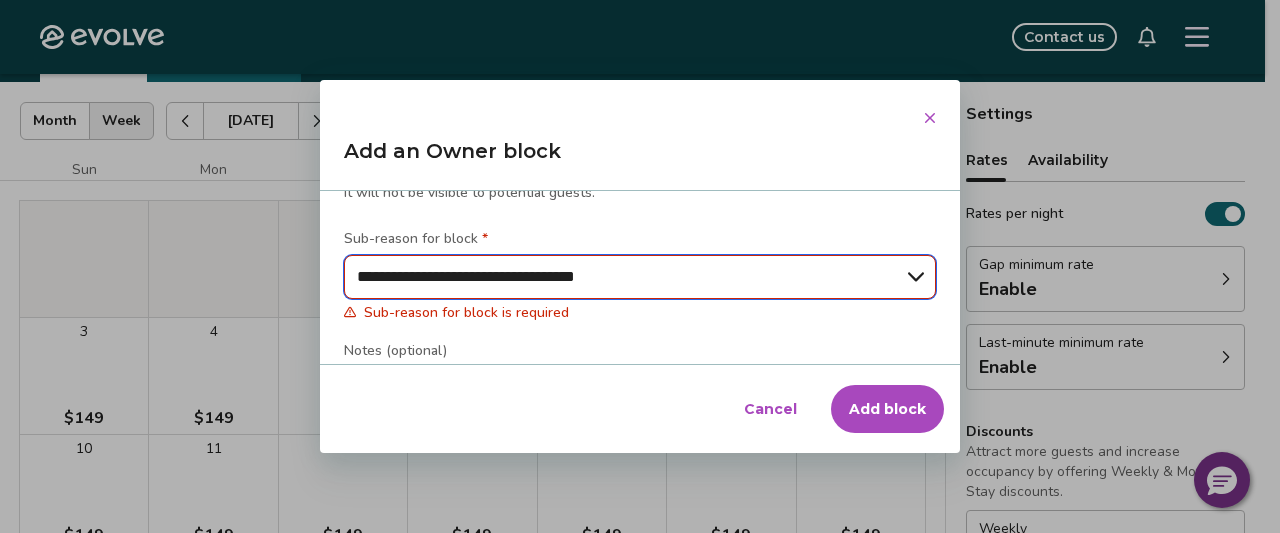 click on "**********" at bounding box center [640, 277] 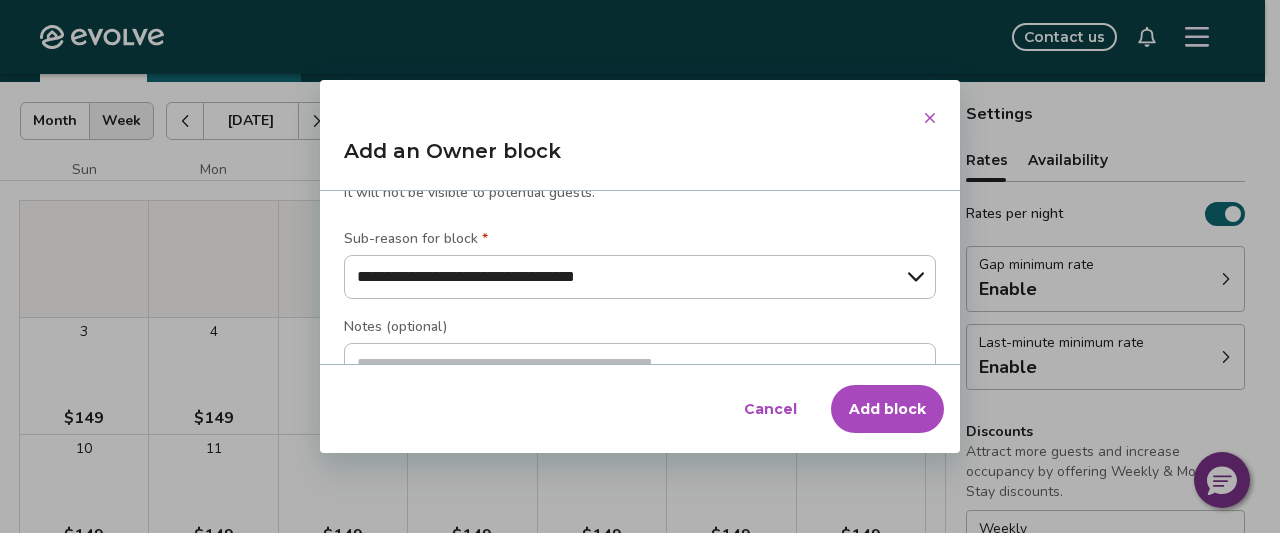 click on "Add block" at bounding box center [887, 409] 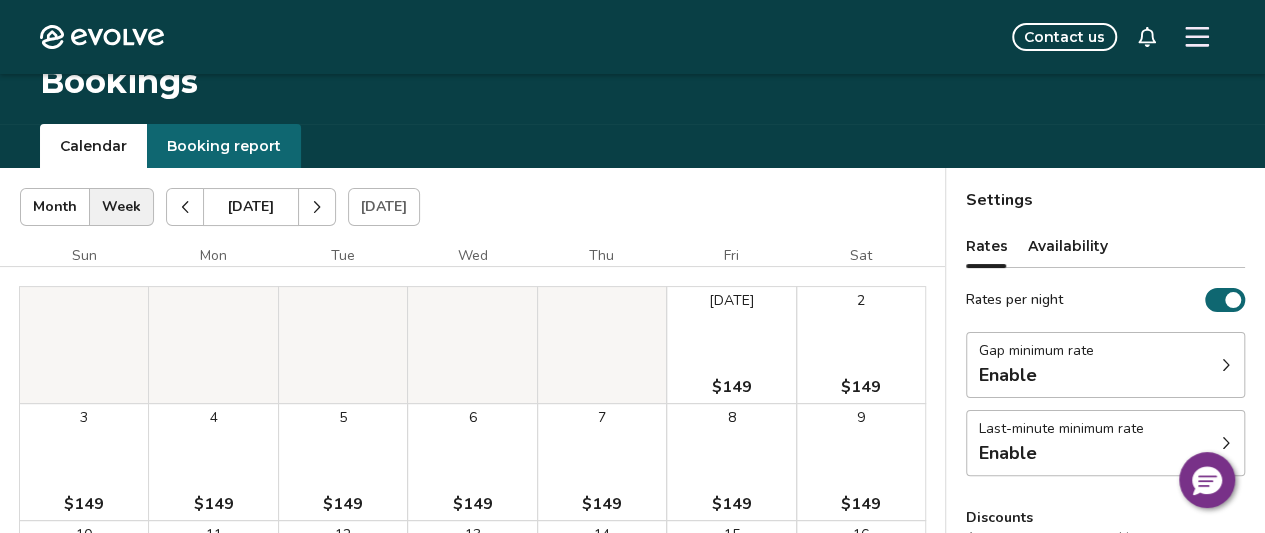 scroll, scrollTop: 0, scrollLeft: 0, axis: both 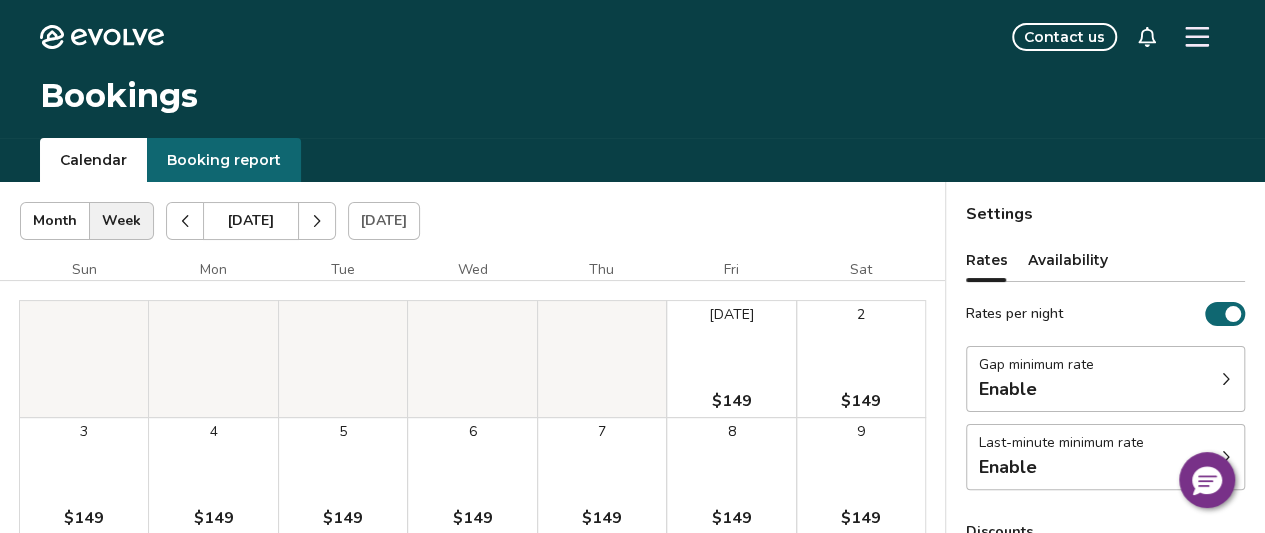 click on "Today" at bounding box center [384, 221] 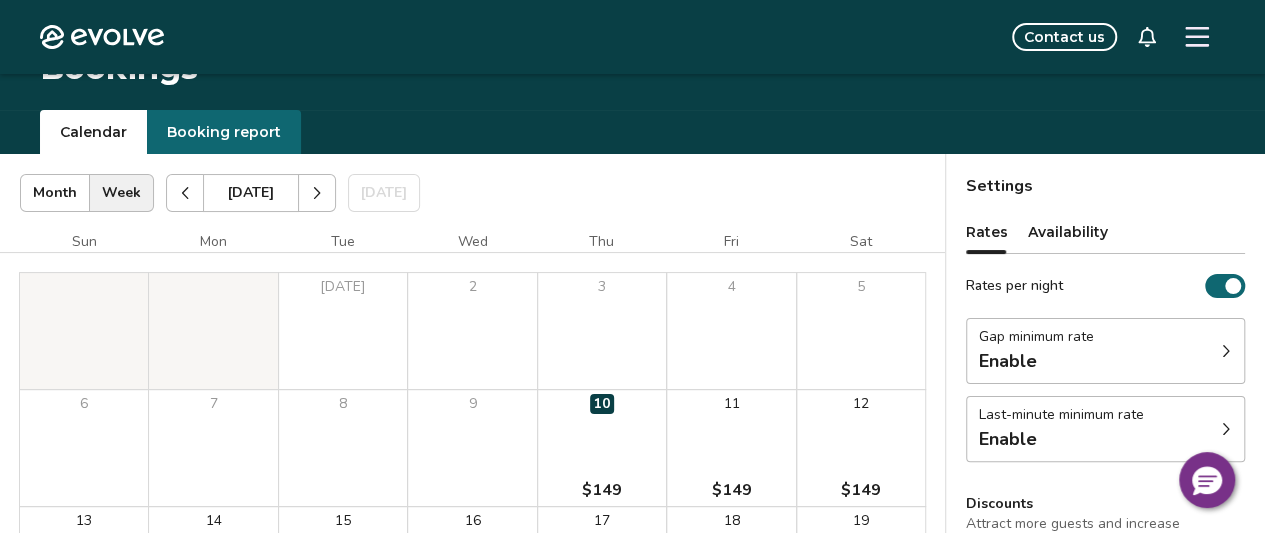 scroll, scrollTop: 0, scrollLeft: 0, axis: both 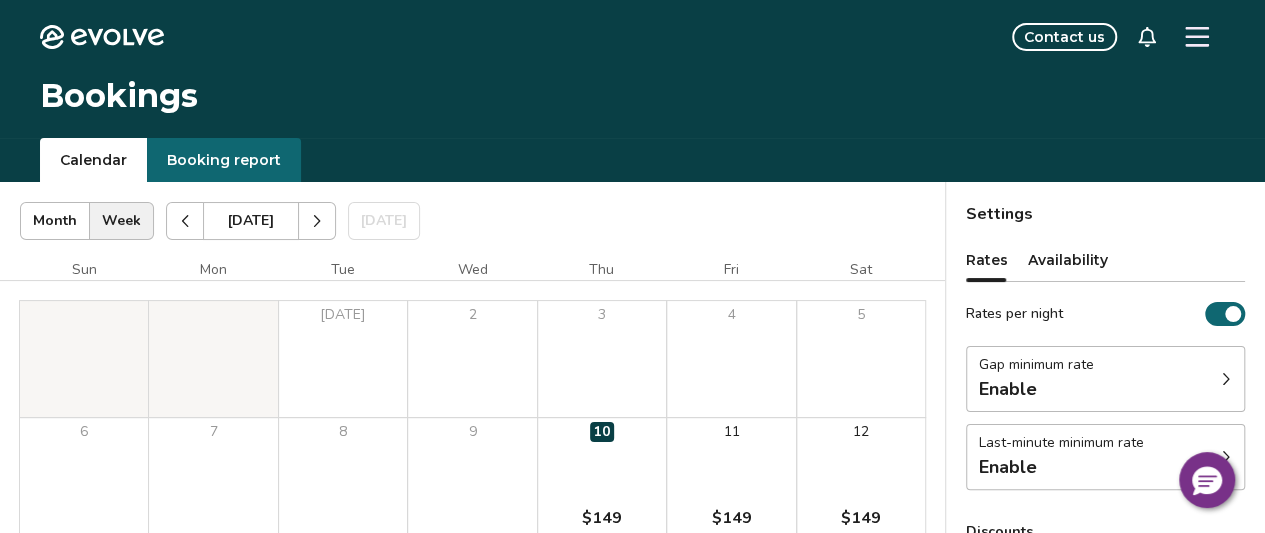click at bounding box center [317, 221] 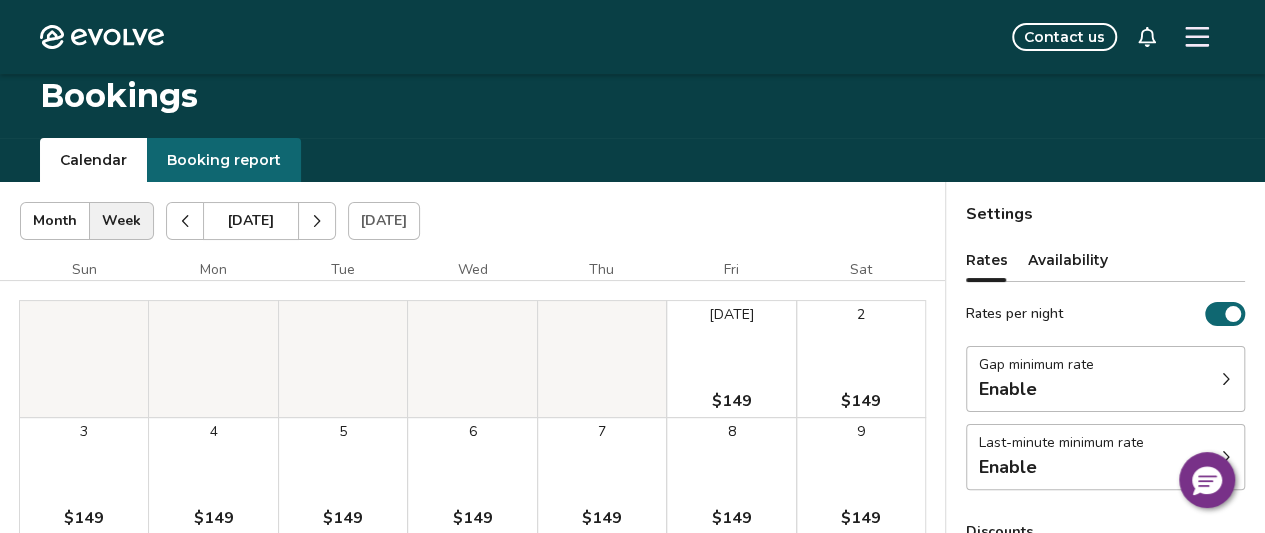 scroll, scrollTop: 100, scrollLeft: 0, axis: vertical 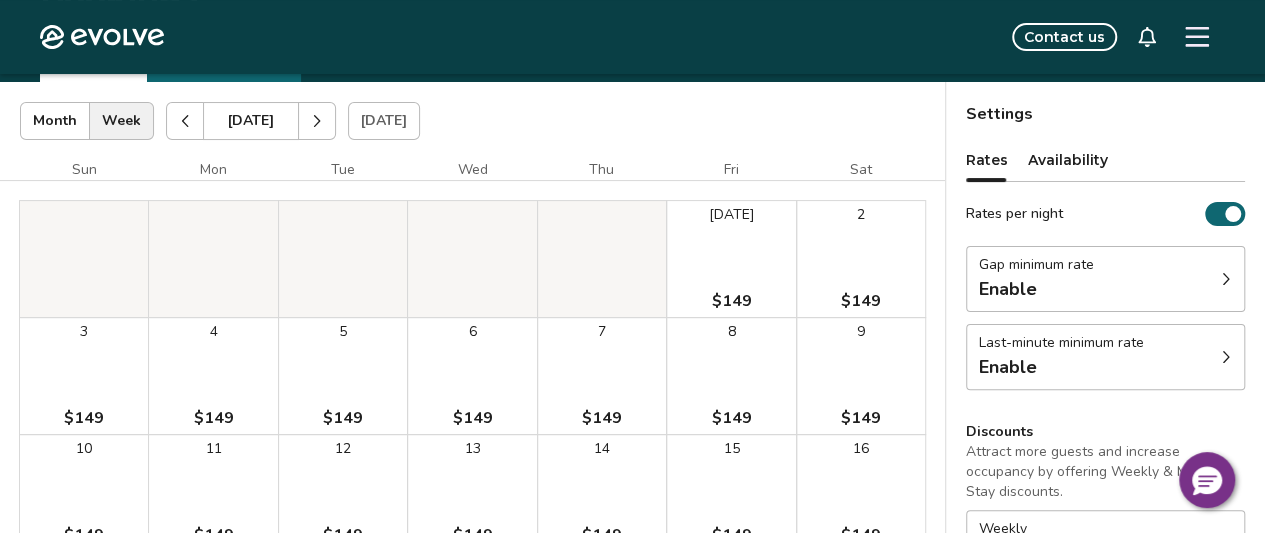 click on "Aug 1 $149" at bounding box center [731, 259] 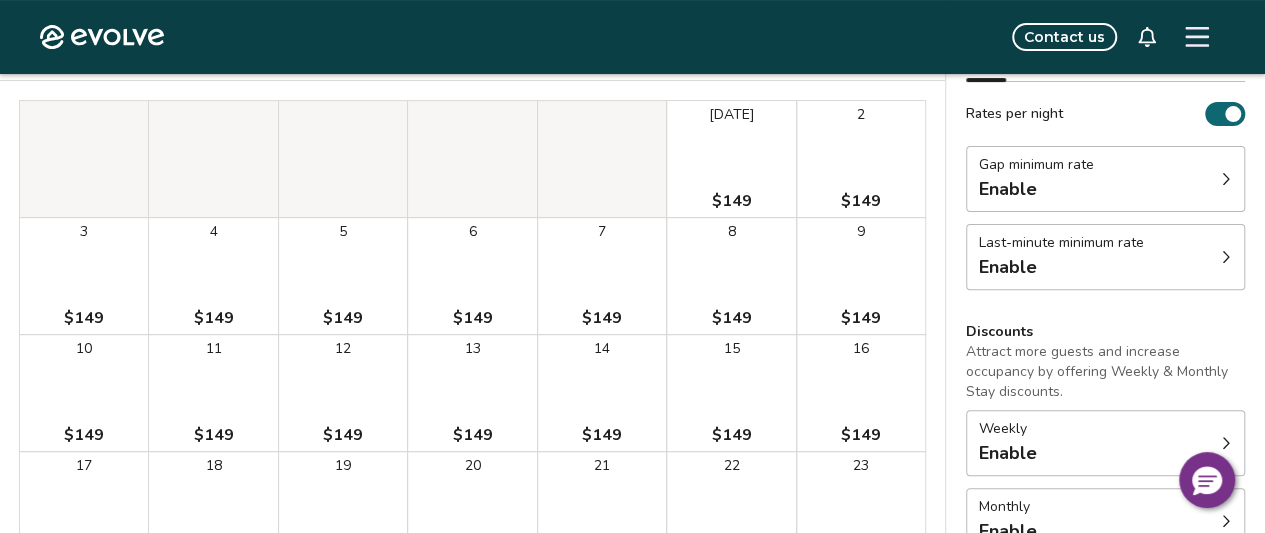 click on "Aug 1 $149" at bounding box center (731, 159) 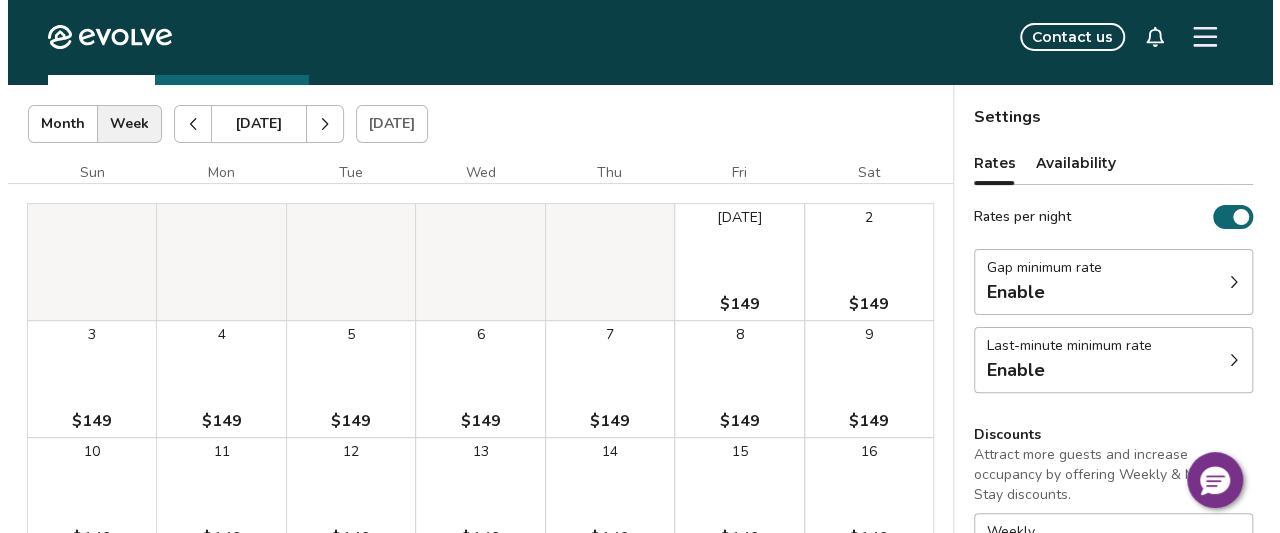 scroll, scrollTop: 0, scrollLeft: 0, axis: both 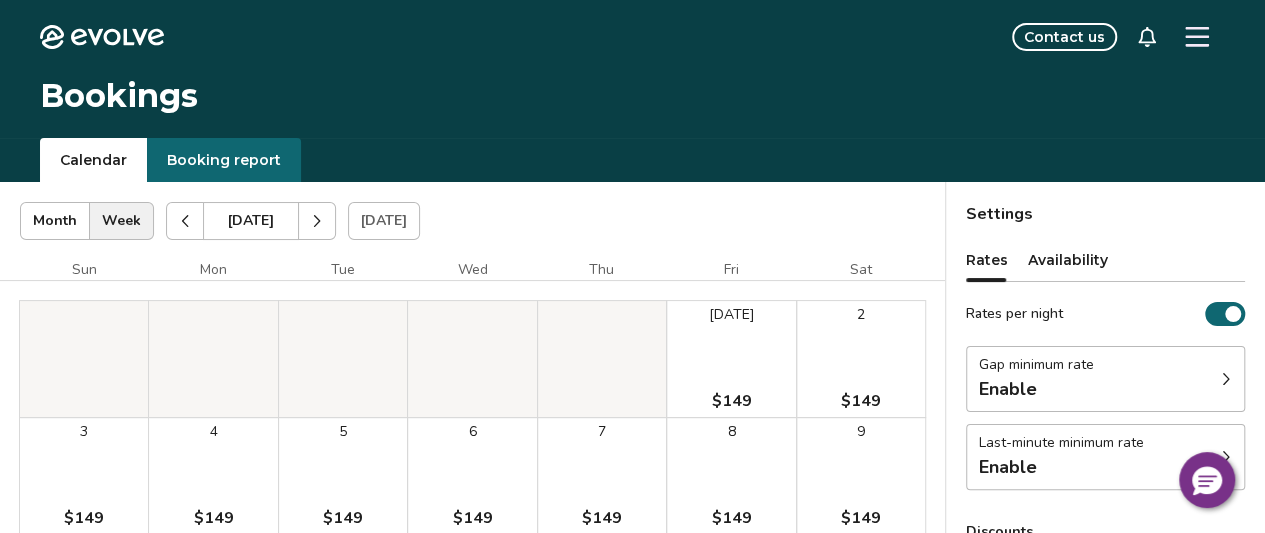 click on "Booking report" at bounding box center (224, 160) 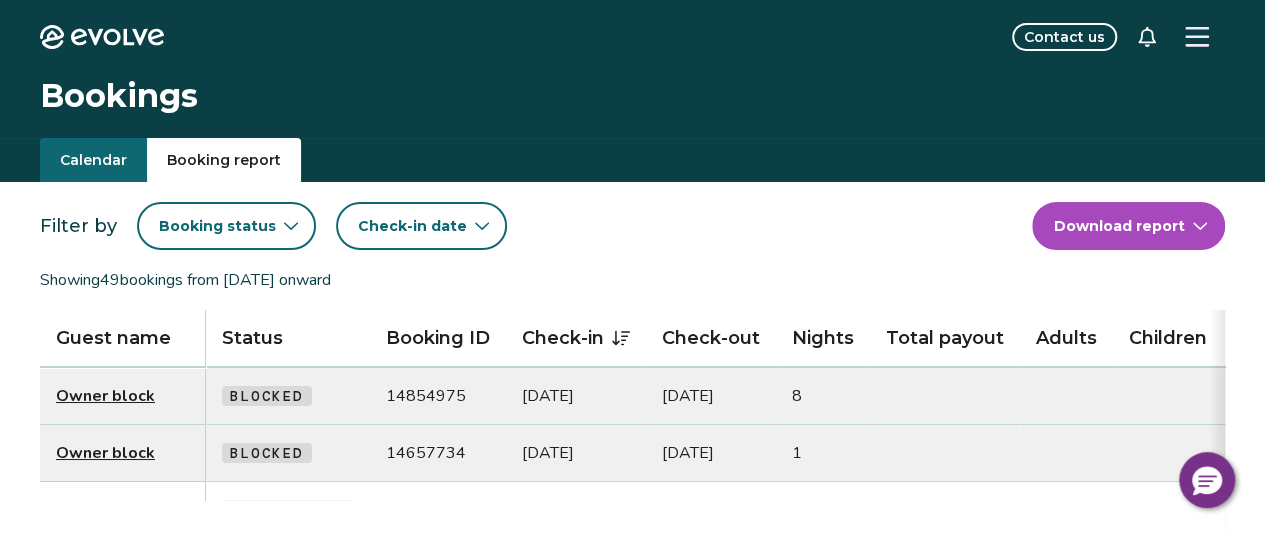 click on "Evolve Contact us Bookings Calendar Booking report Filter by Booking status Check-in date Download   report Showing  49  bookings    from May 1st, 2020 onward Guest name Status Booking ID Check-in Check-out Nights Total payout Adults Children Infants Pets Listing Guest email Guest phone Date booked Booking site Owner block Blocked 14854975 Aug 1, 2025 Aug 9, 2025 8 6123 Hearn Jul 10, 2025 Owner block Blocked 14657734 May 25, 2025 May 26, 2025 1 6123 Hearn May 25, 2025 Bryan Speck Checked out 14620092 May 23, 2025 May 25, 2025 2 $505.47 2 0 0 No 6123 Hearn (505) 290-4011 May 16, 2025 Airbnb david fleischer Canceled 14384400 Apr 4, 2025 Apr 6, 2025 2 $0.00 2 0 0 No 6123 Hearn davidflei2000@gmail.com (917) 873-7068 Mar 18, 2025 Evolve Brett Bandi Checked out 14417874 Mar 30, 2025 Apr 6, 2025 7 $1,751.54 2 0 No 6123 Hearn brettbandi@gmail.com (231) 420-1045 Mar 27, 2025 VRBO Owner block Blocked 14260251 Mar 28, 2025 Mar 29, 2025 1 6123 Hearn Feb 19, 2025 Jeff Gentes Checked out 14202846 Mar 18, 2025 Mar 24, 2025" at bounding box center (632, 888) 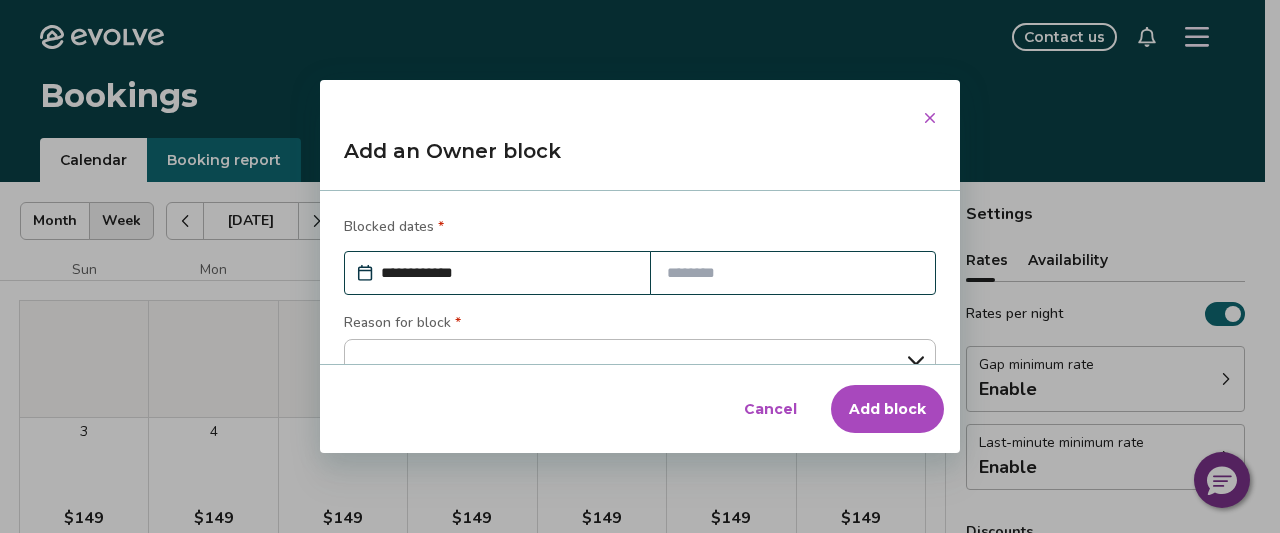 scroll, scrollTop: 18, scrollLeft: 0, axis: vertical 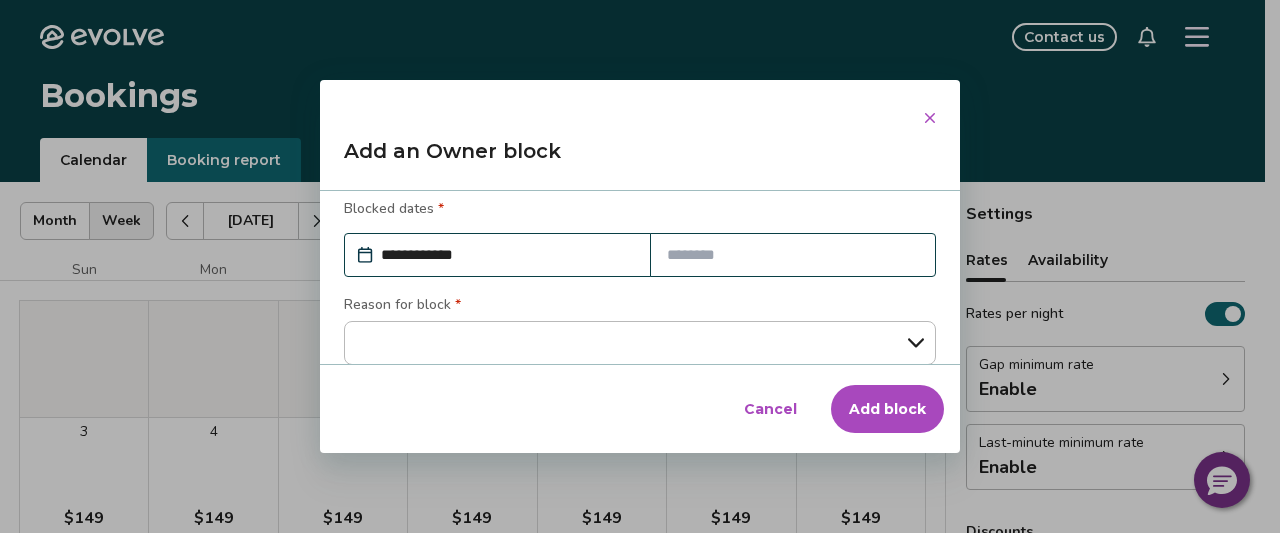 type on "*" 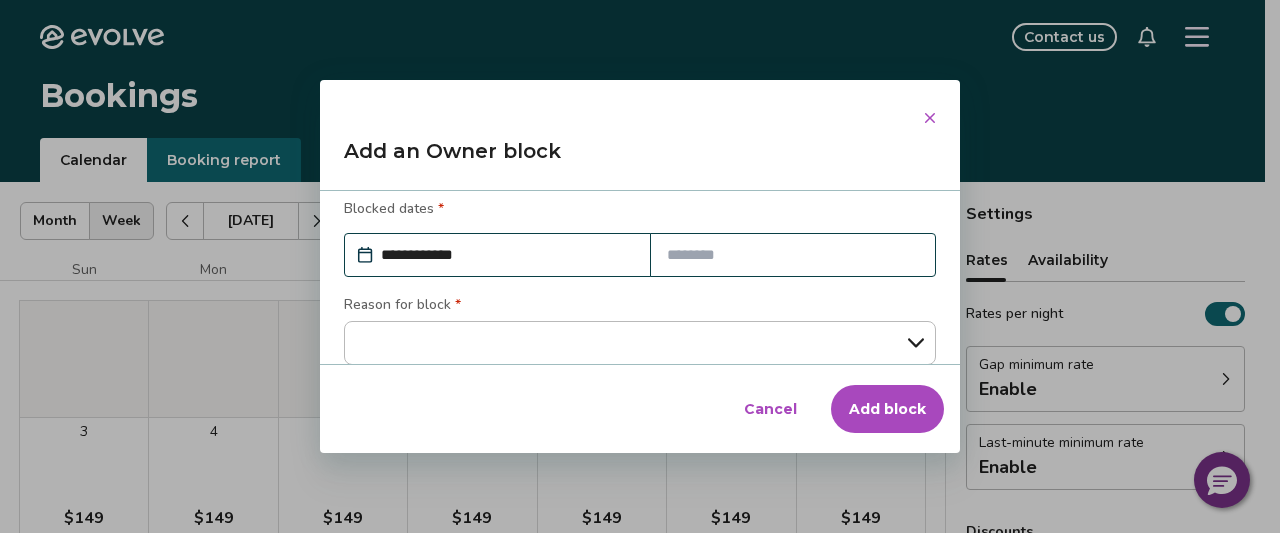 click on "Cancel" at bounding box center (770, 409) 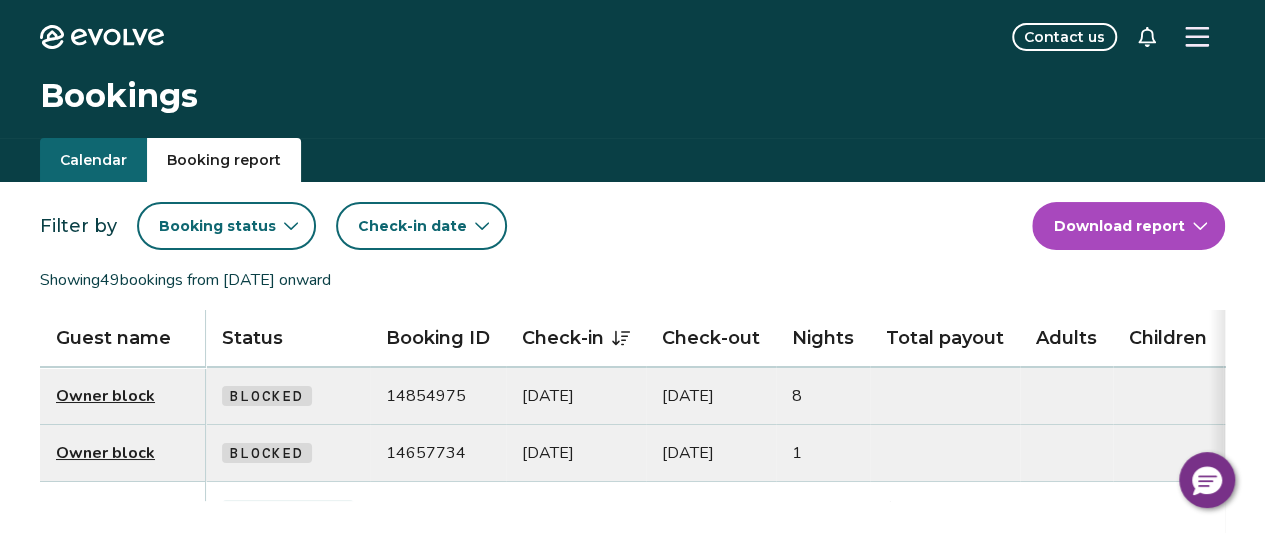 click on "Booking report" at bounding box center [224, 160] 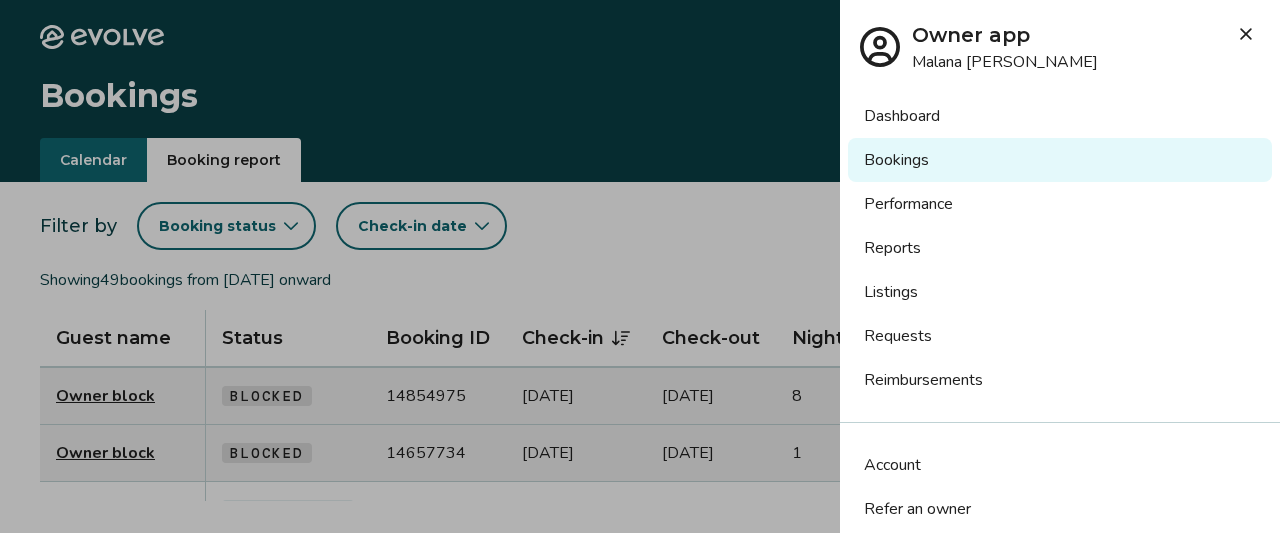 click on "Listings" at bounding box center (1060, 292) 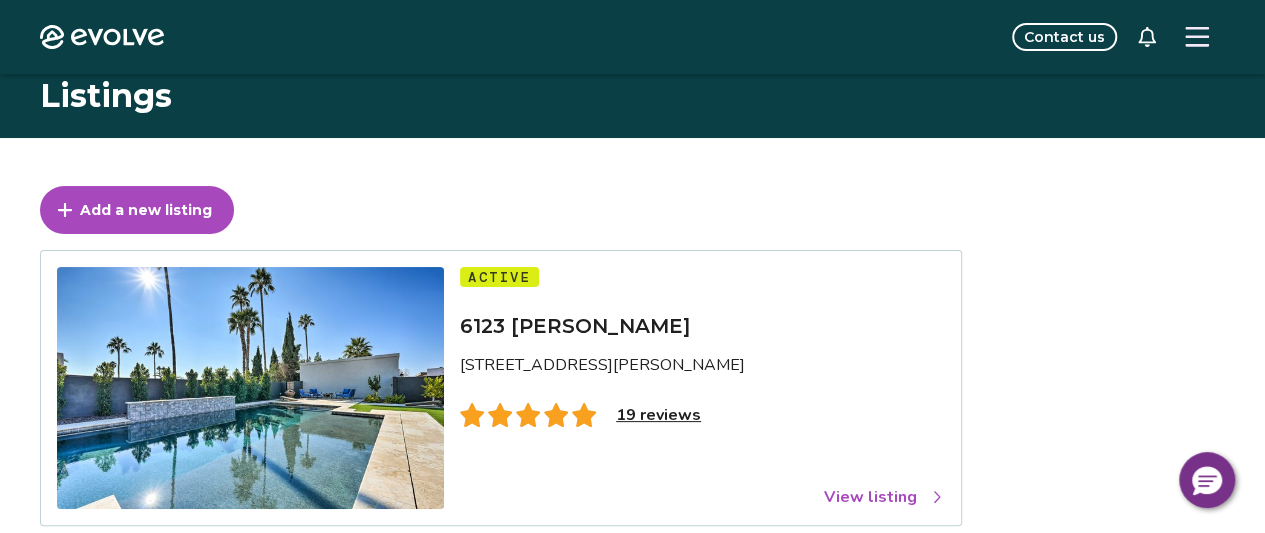 scroll, scrollTop: 100, scrollLeft: 0, axis: vertical 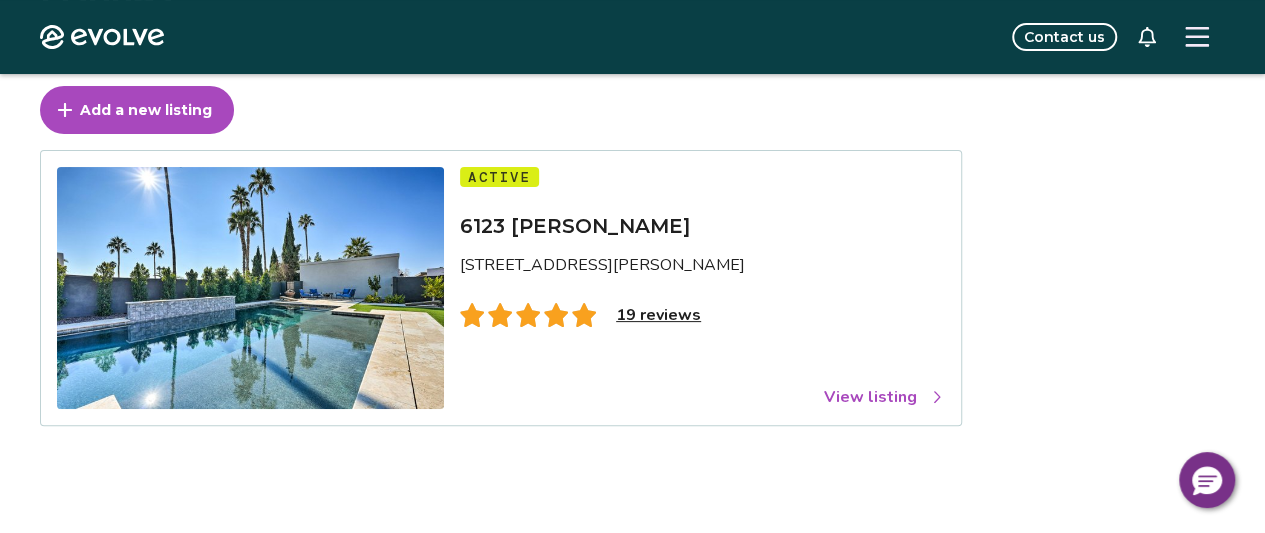 click on "View listing" at bounding box center (884, 397) 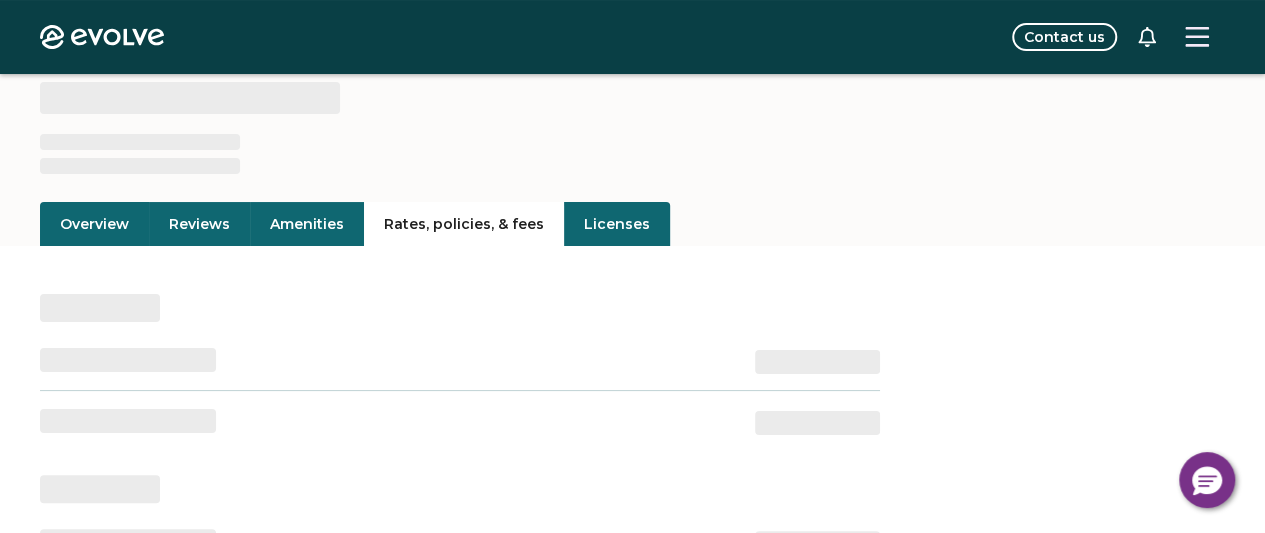 click on "Rates, policies, & fees" at bounding box center (464, 224) 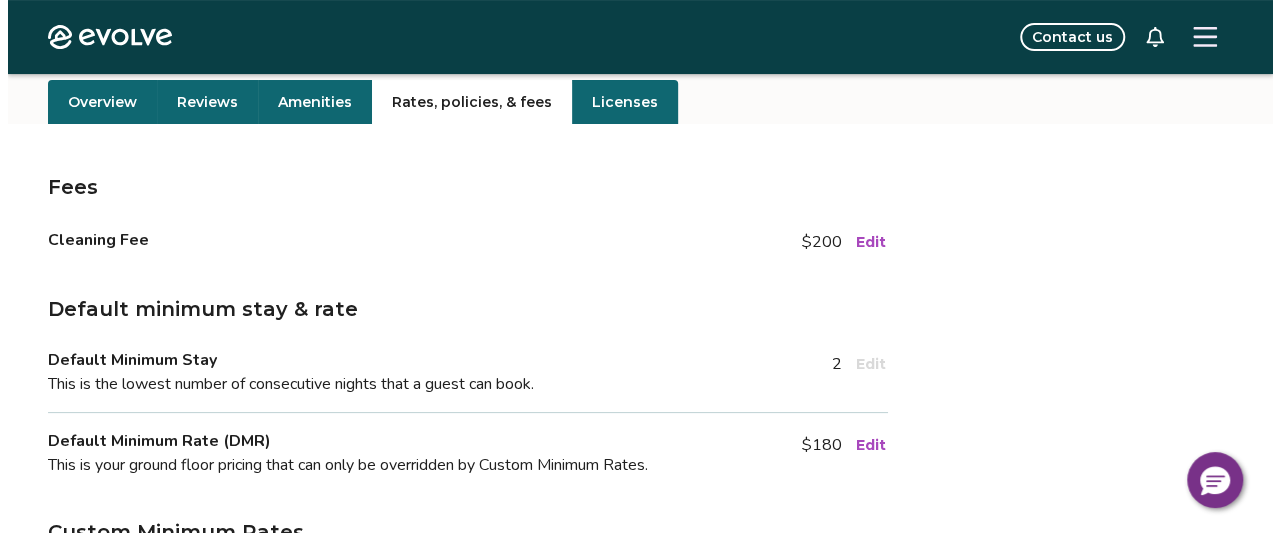 scroll, scrollTop: 0, scrollLeft: 0, axis: both 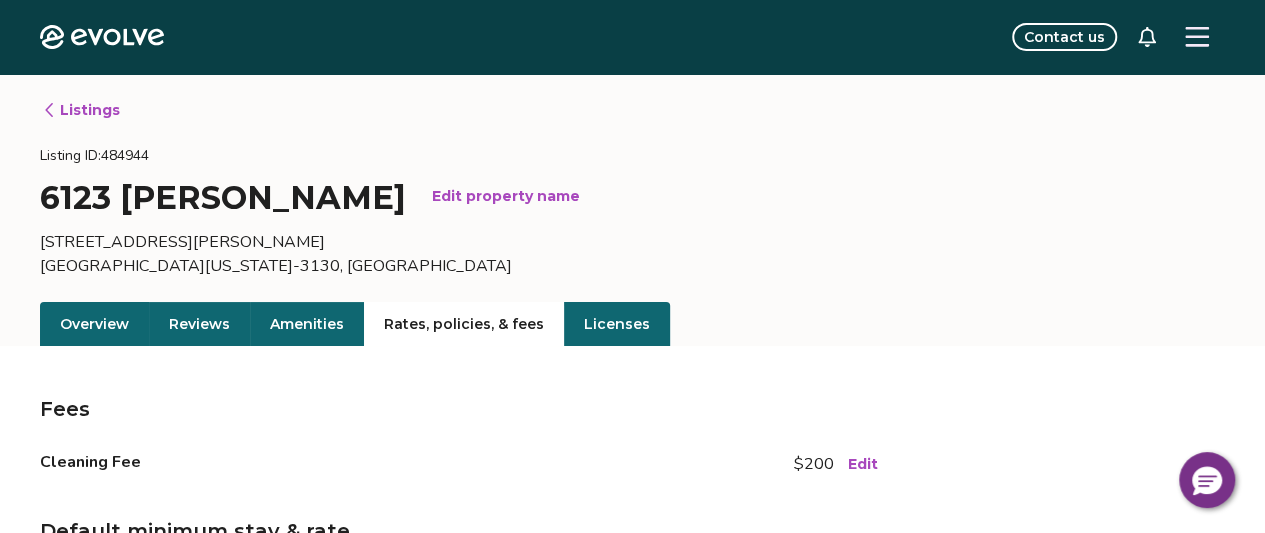 click on "Listings" at bounding box center (81, 110) 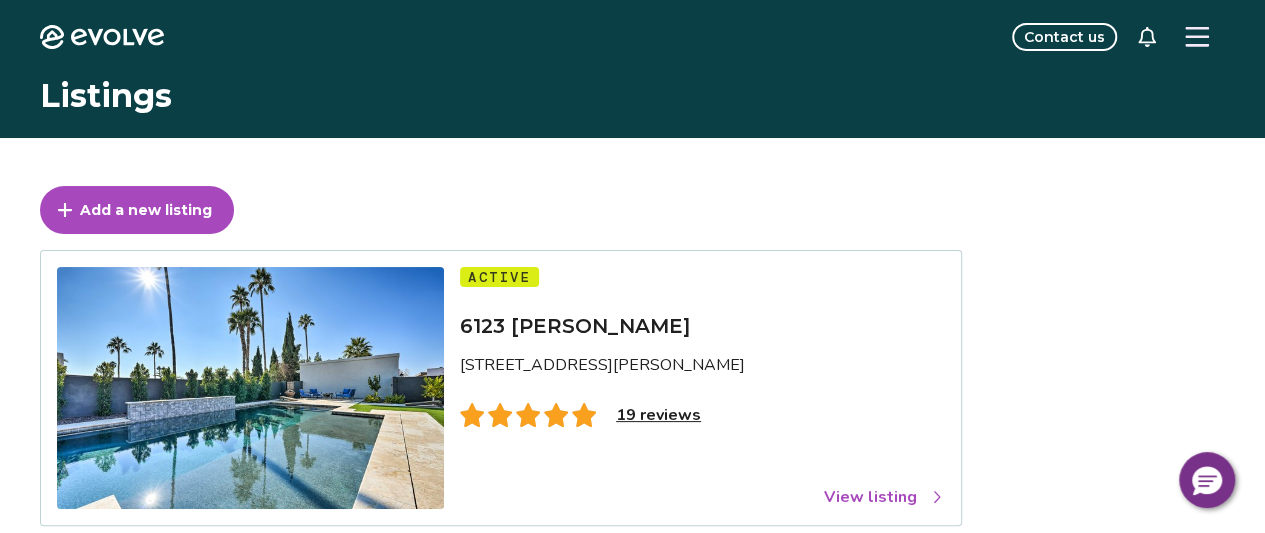click at bounding box center [1197, 37] 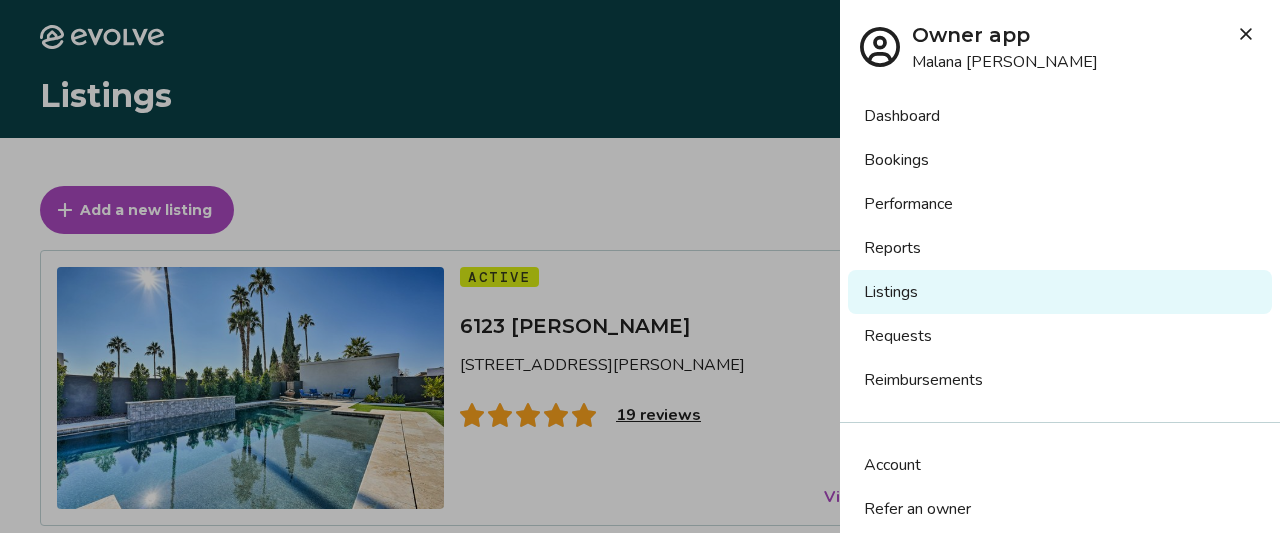 click on "Dashboard" at bounding box center (1060, 116) 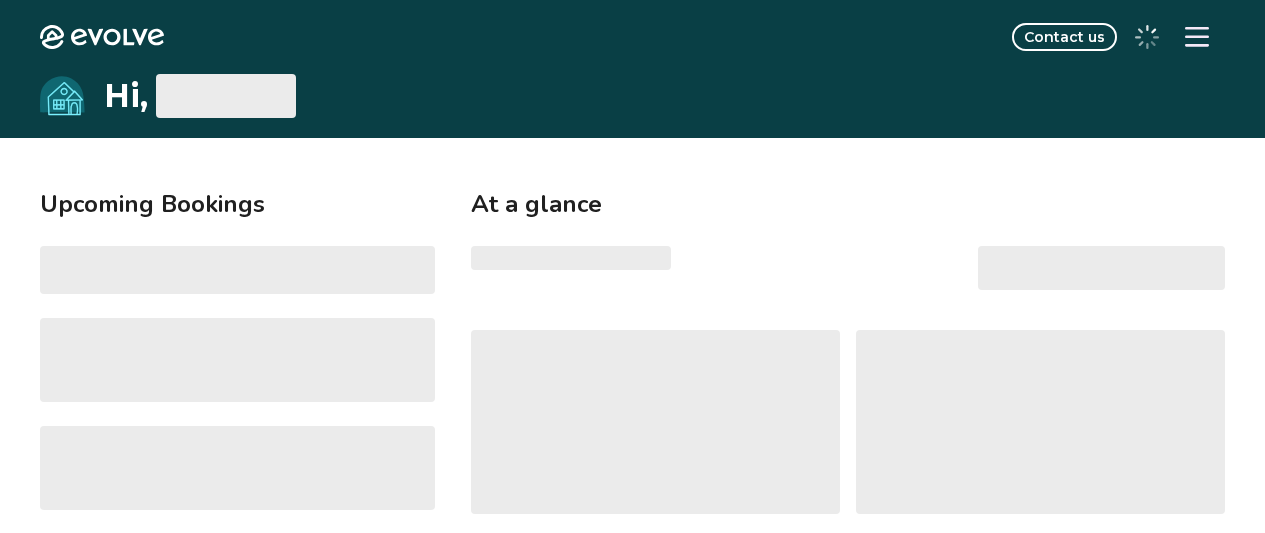 scroll, scrollTop: 0, scrollLeft: 0, axis: both 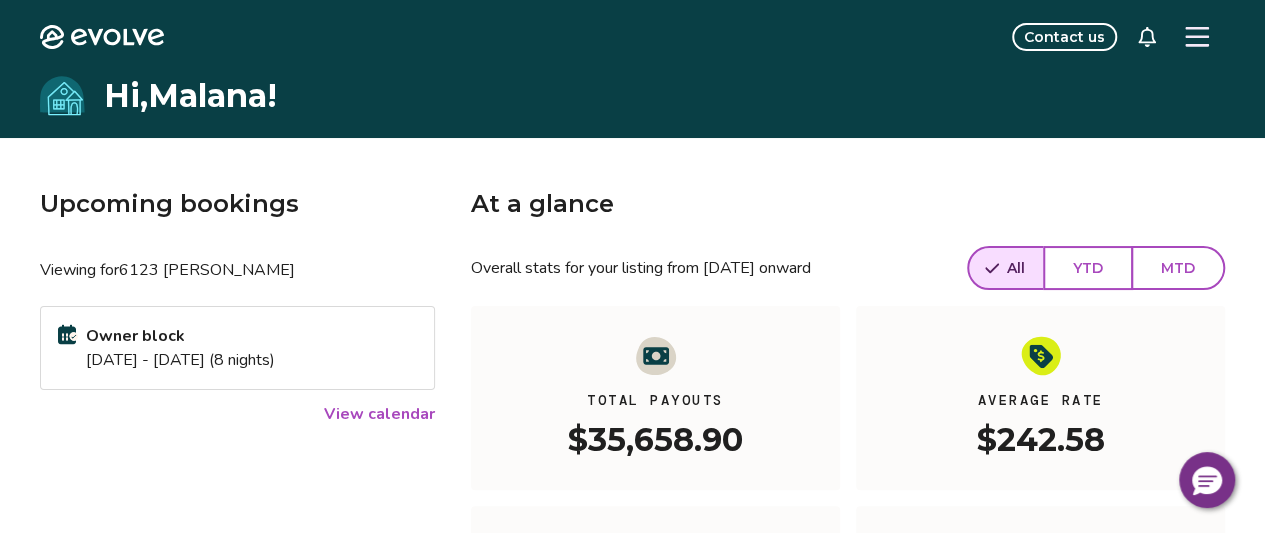 click on "View calendar" at bounding box center (379, 414) 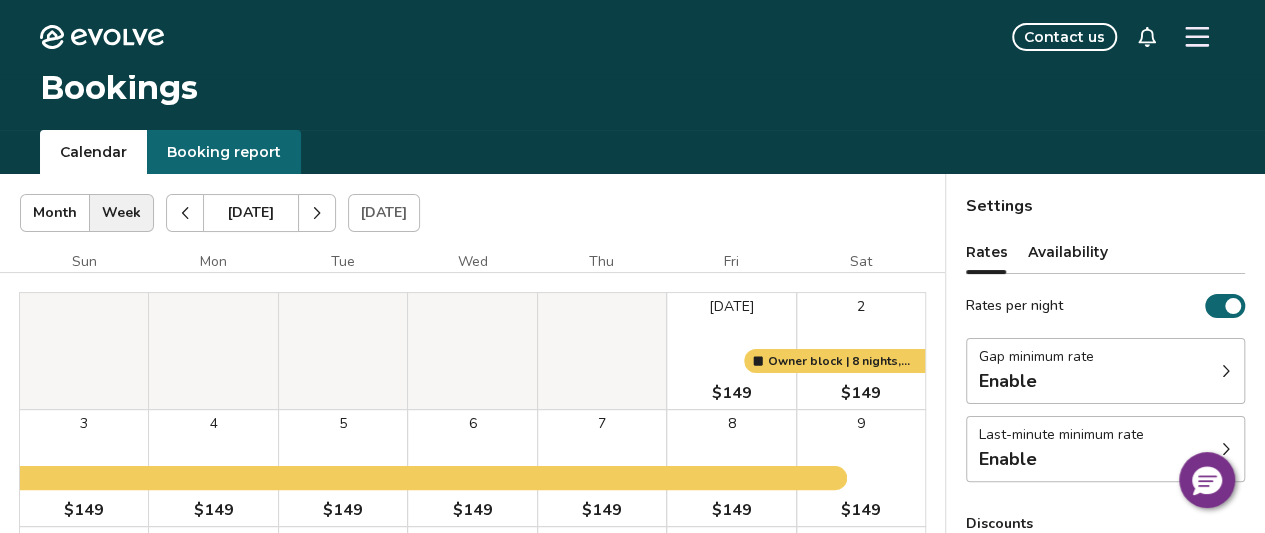 scroll, scrollTop: 0, scrollLeft: 0, axis: both 